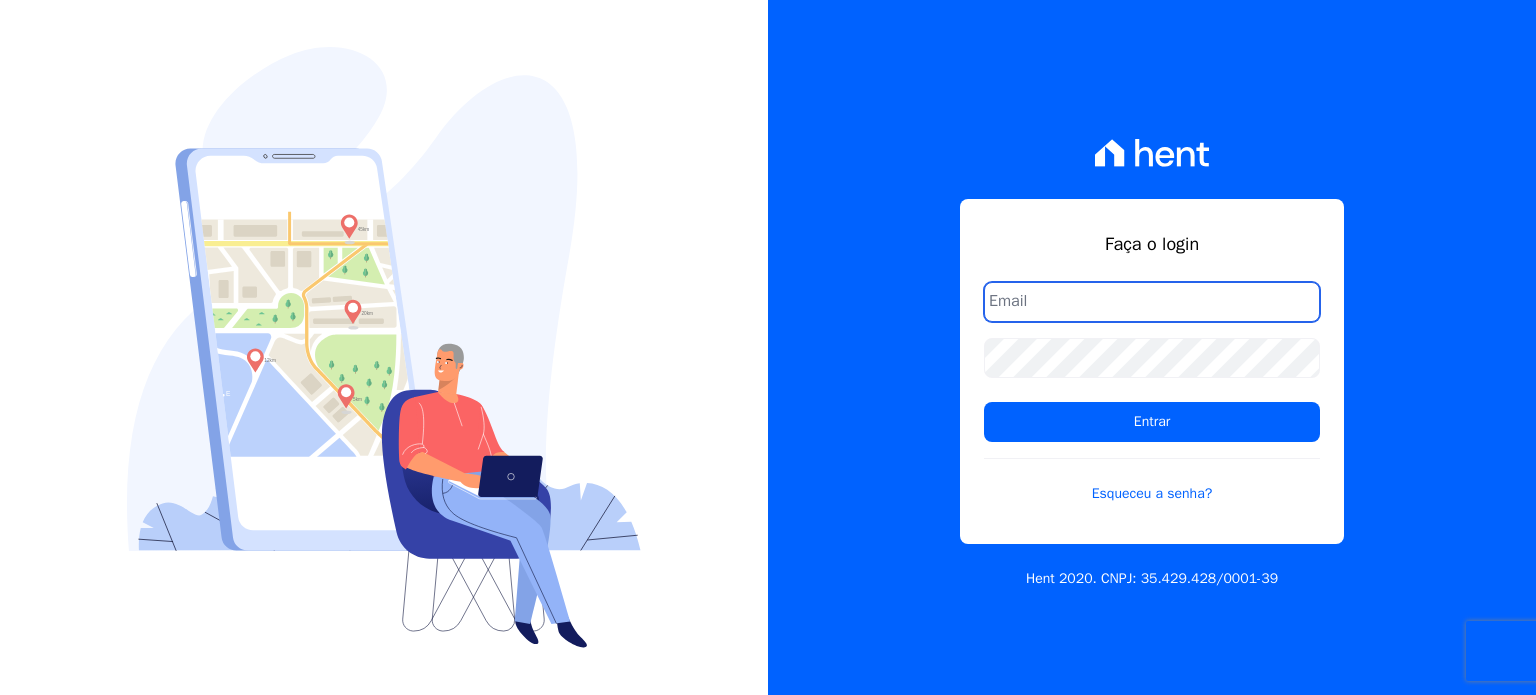 scroll, scrollTop: 0, scrollLeft: 0, axis: both 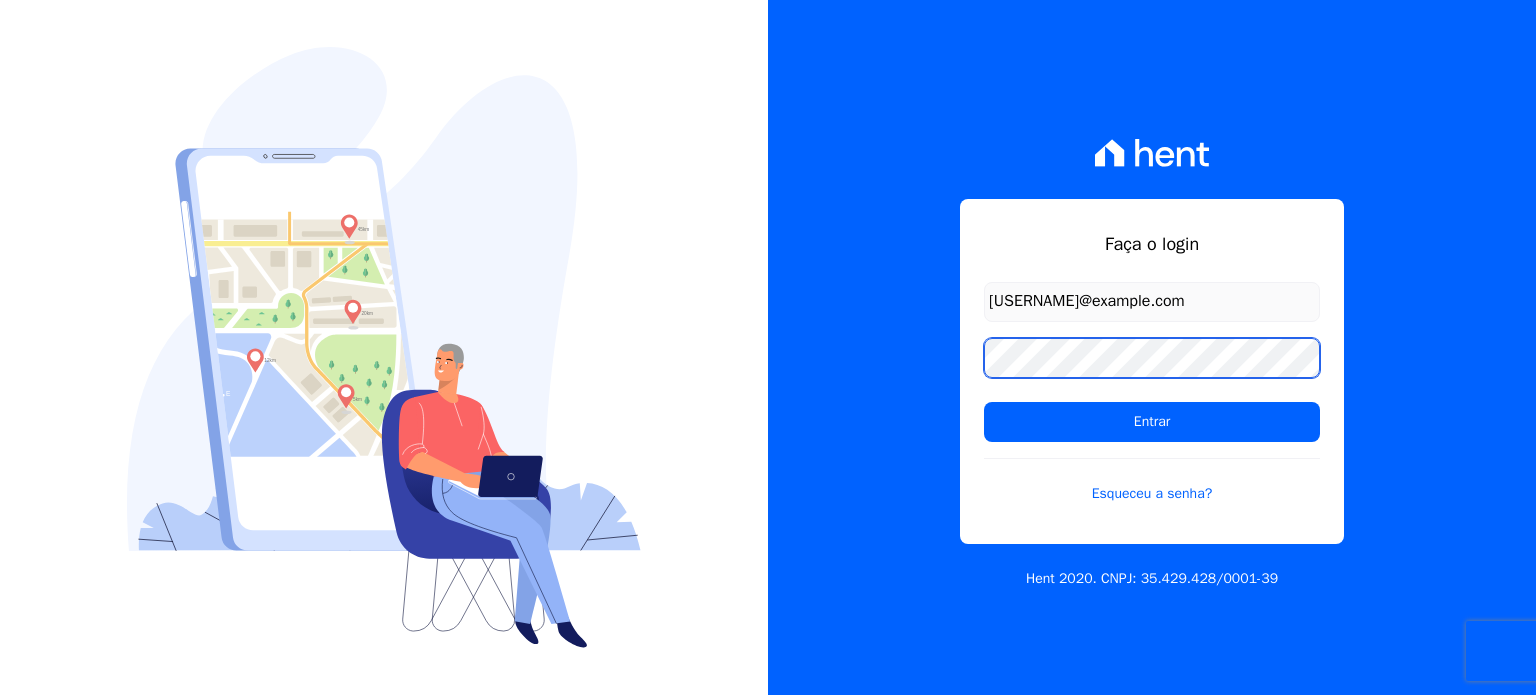 click on "Entrar" at bounding box center (1152, 422) 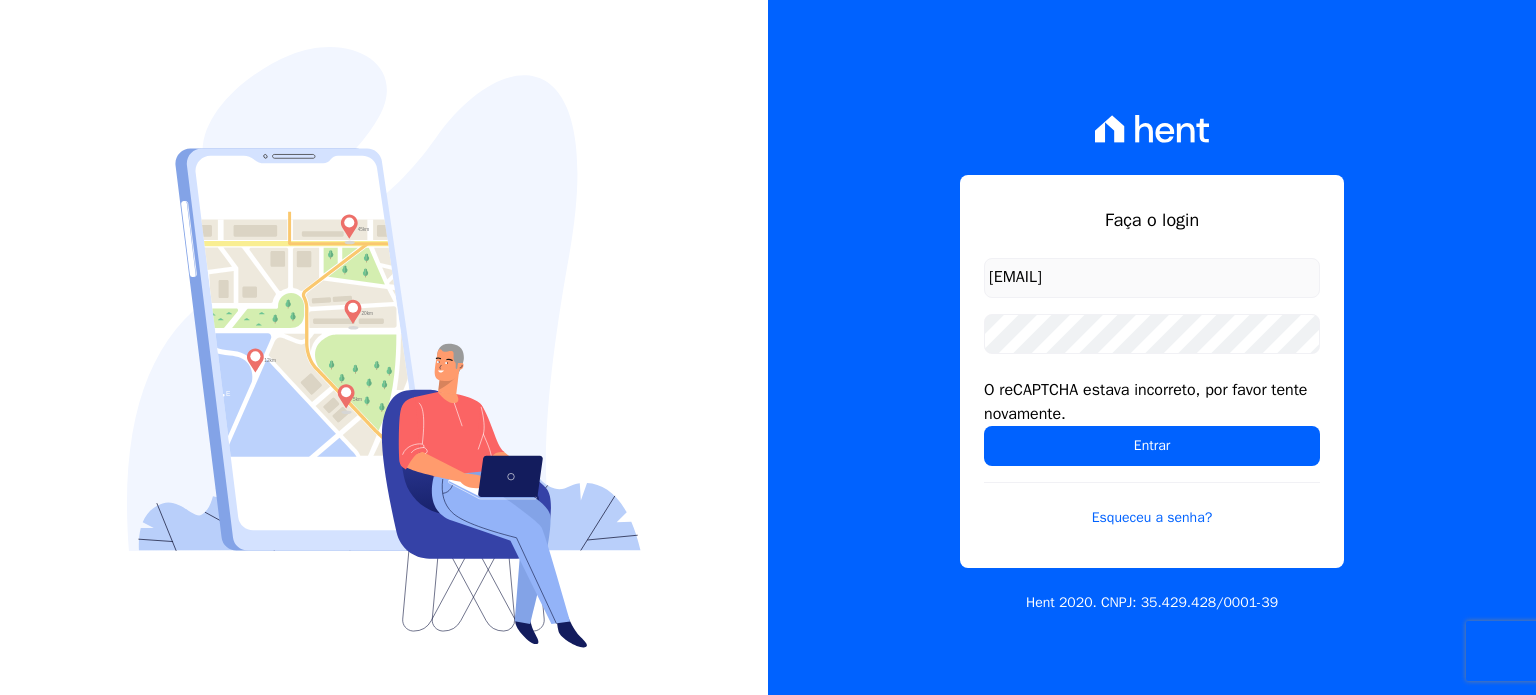 scroll, scrollTop: 0, scrollLeft: 0, axis: both 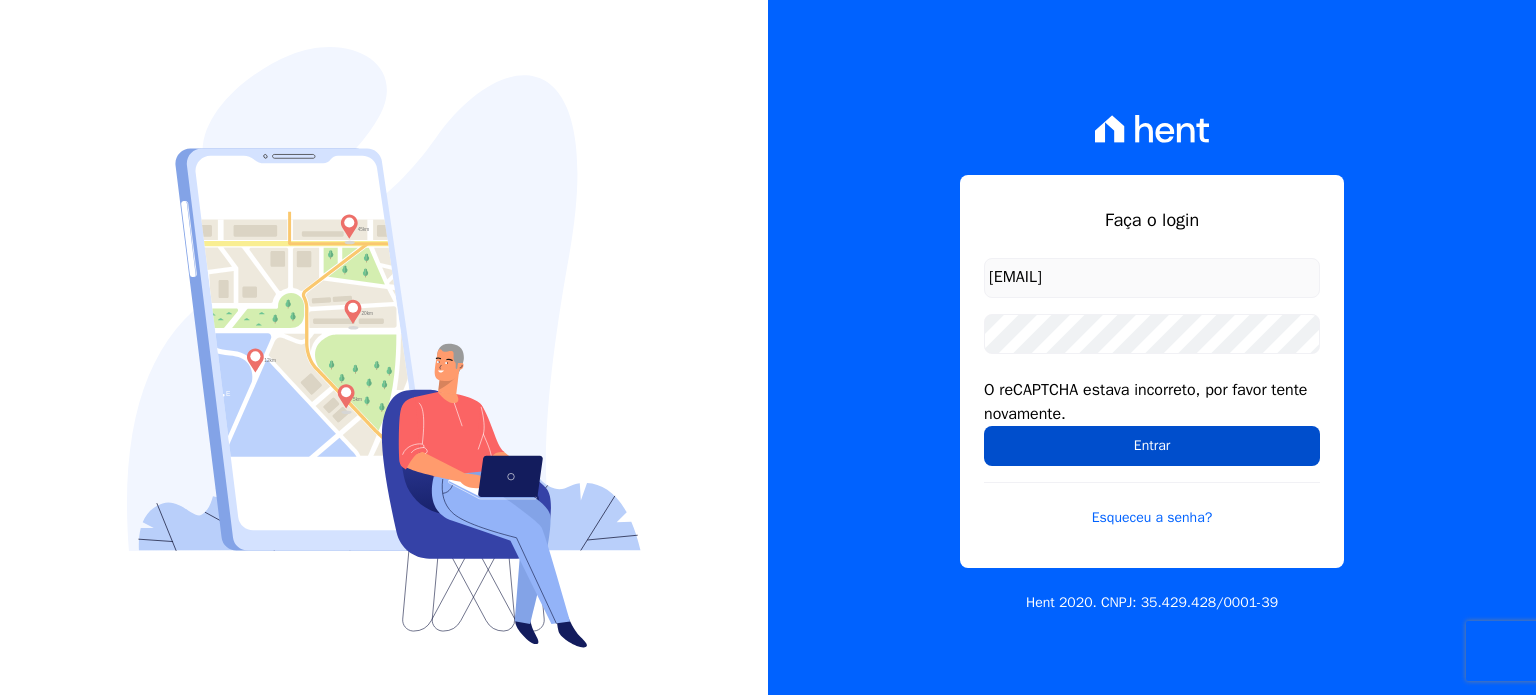 click on "Entrar" at bounding box center [1152, 446] 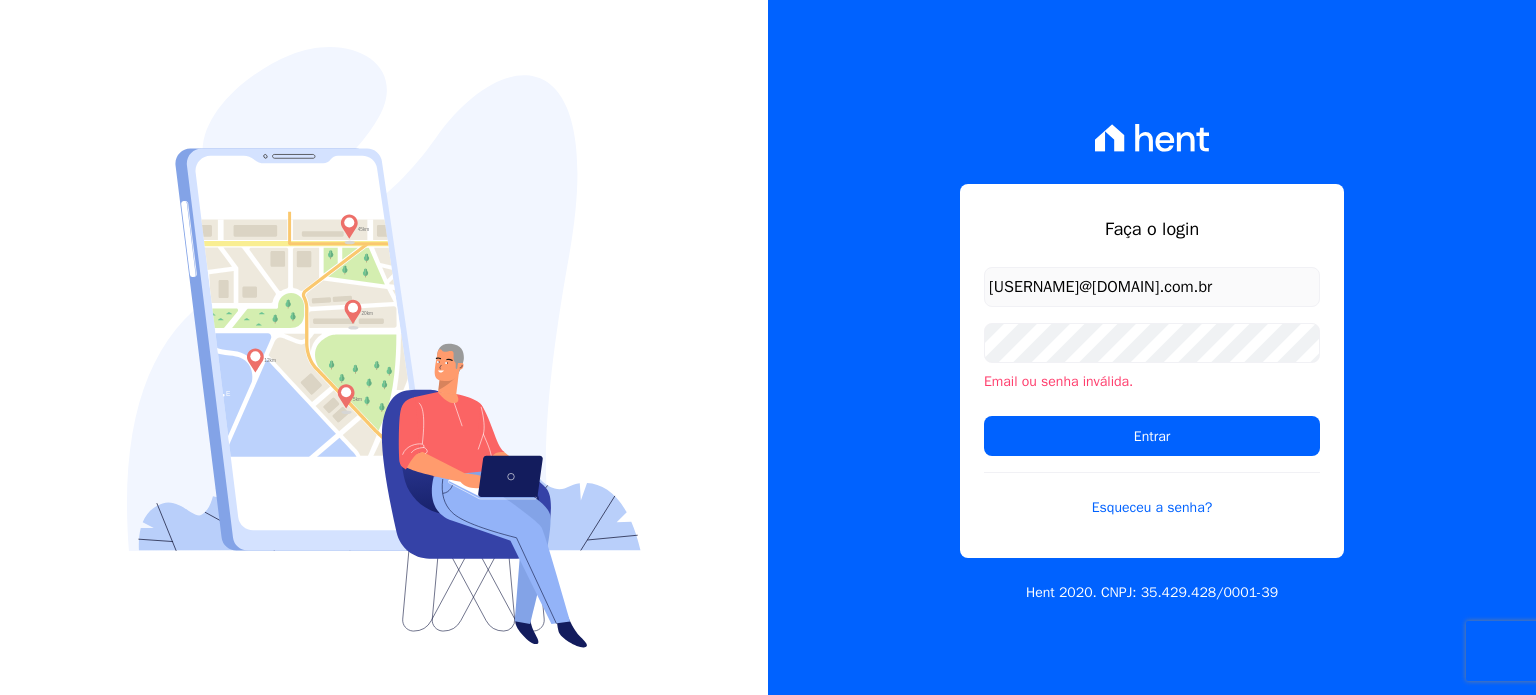 scroll, scrollTop: 0, scrollLeft: 0, axis: both 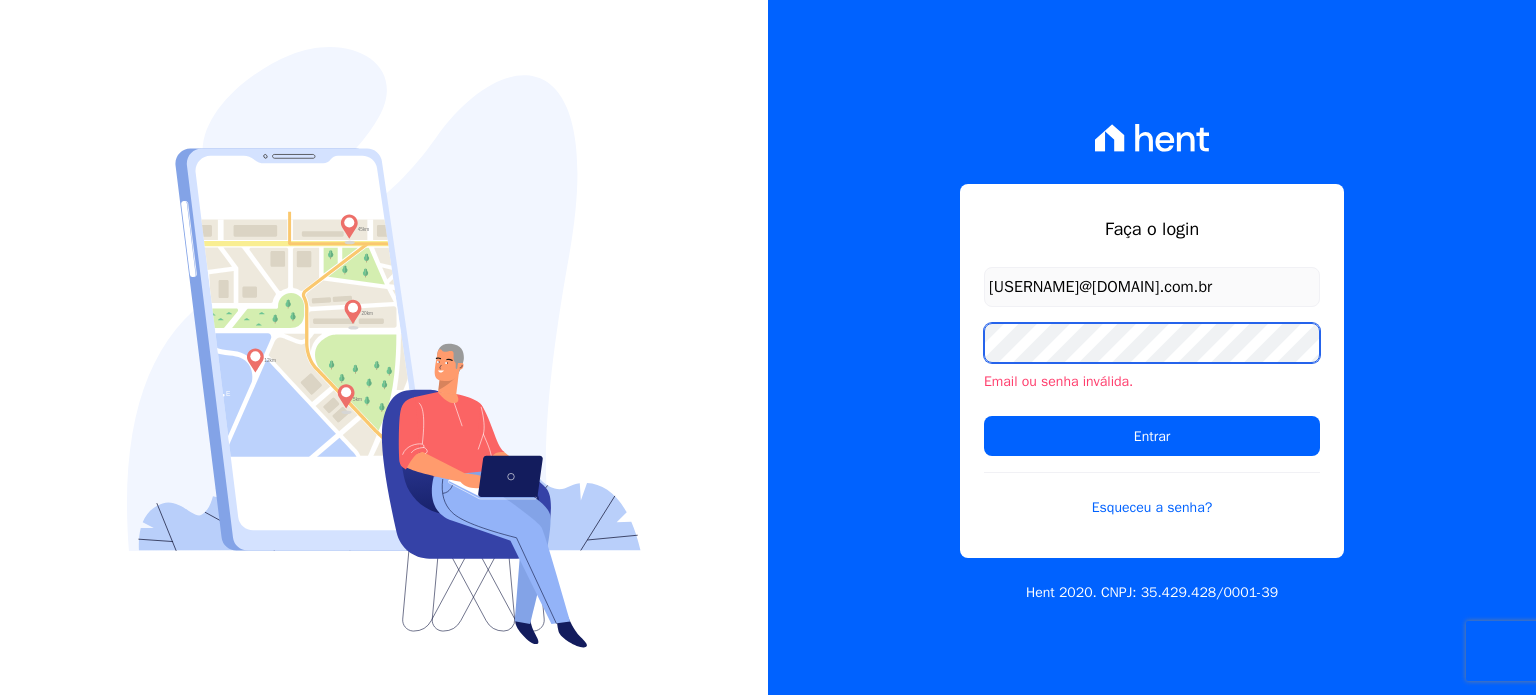 click on "Entrar" at bounding box center [1152, 436] 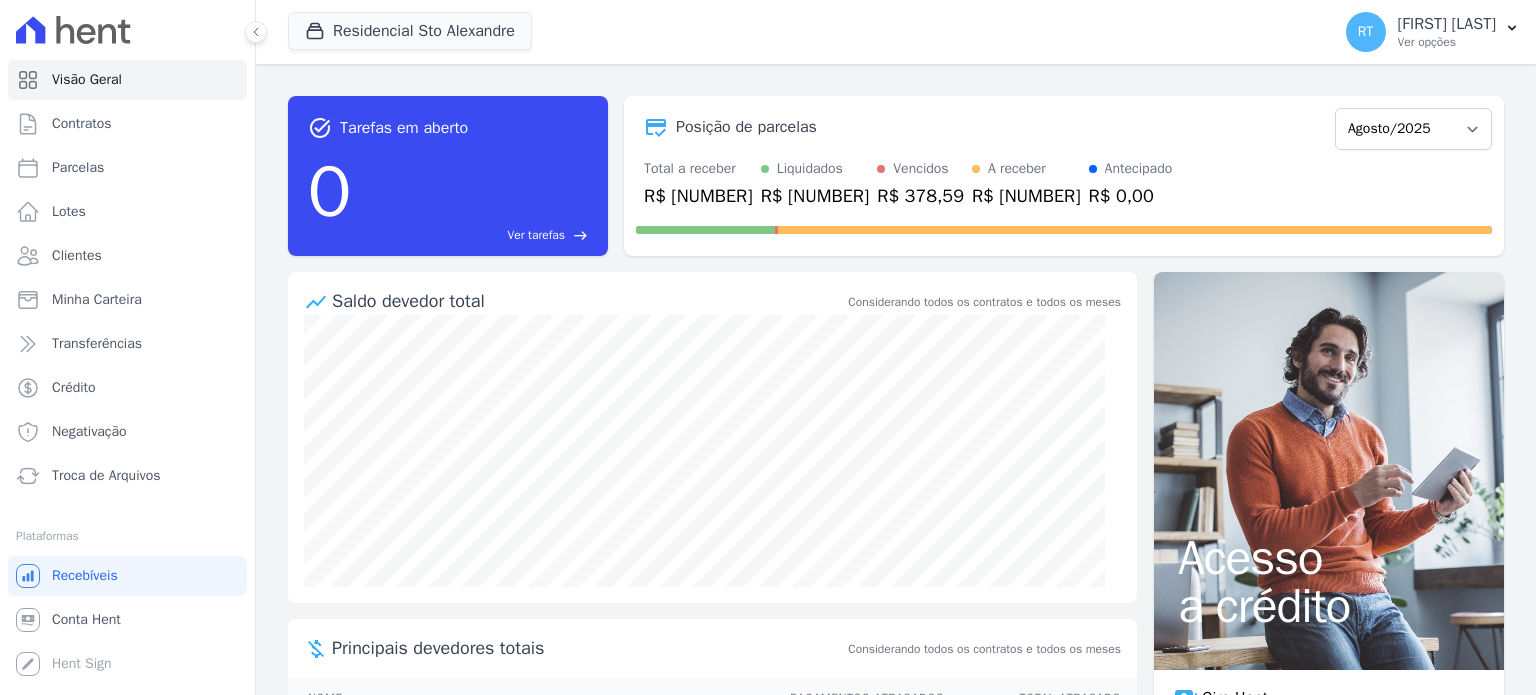 scroll, scrollTop: 0, scrollLeft: 0, axis: both 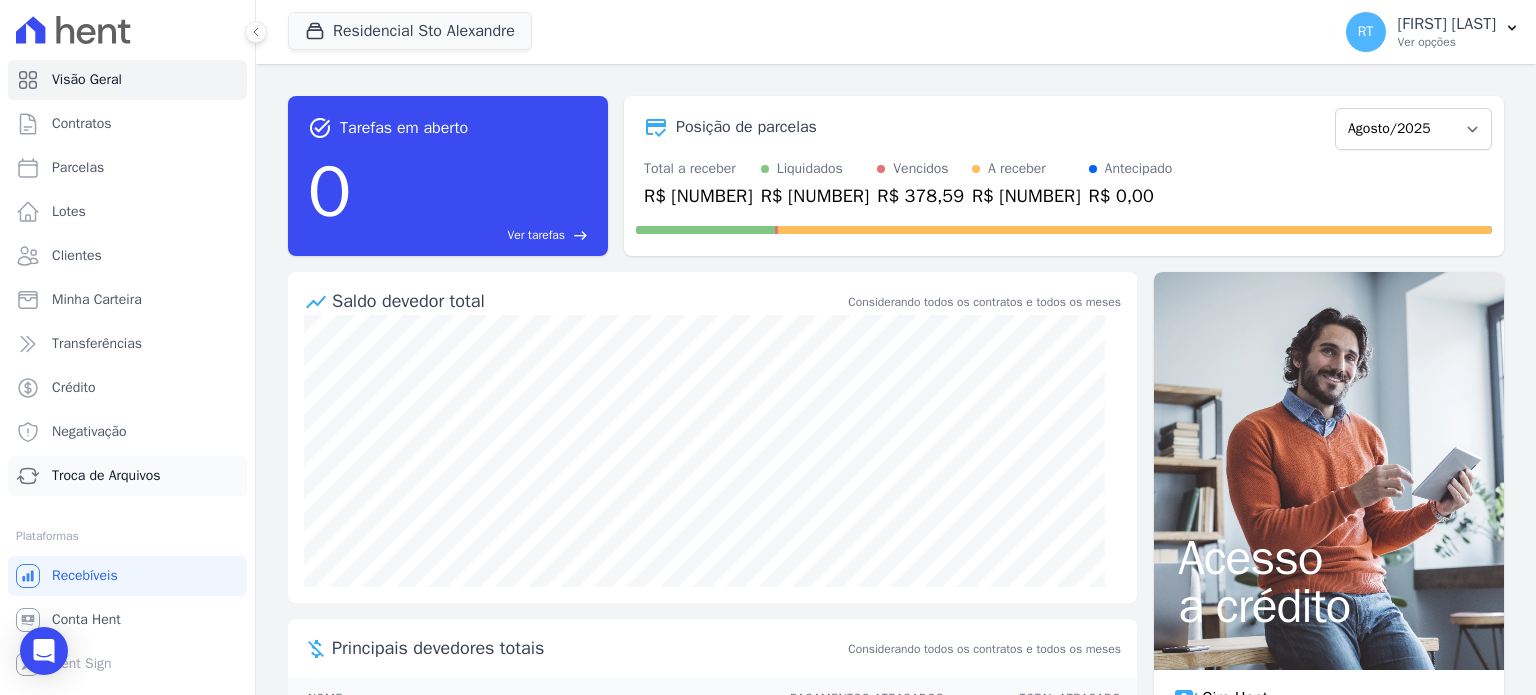 click on "Troca de Arquivos" at bounding box center [106, 476] 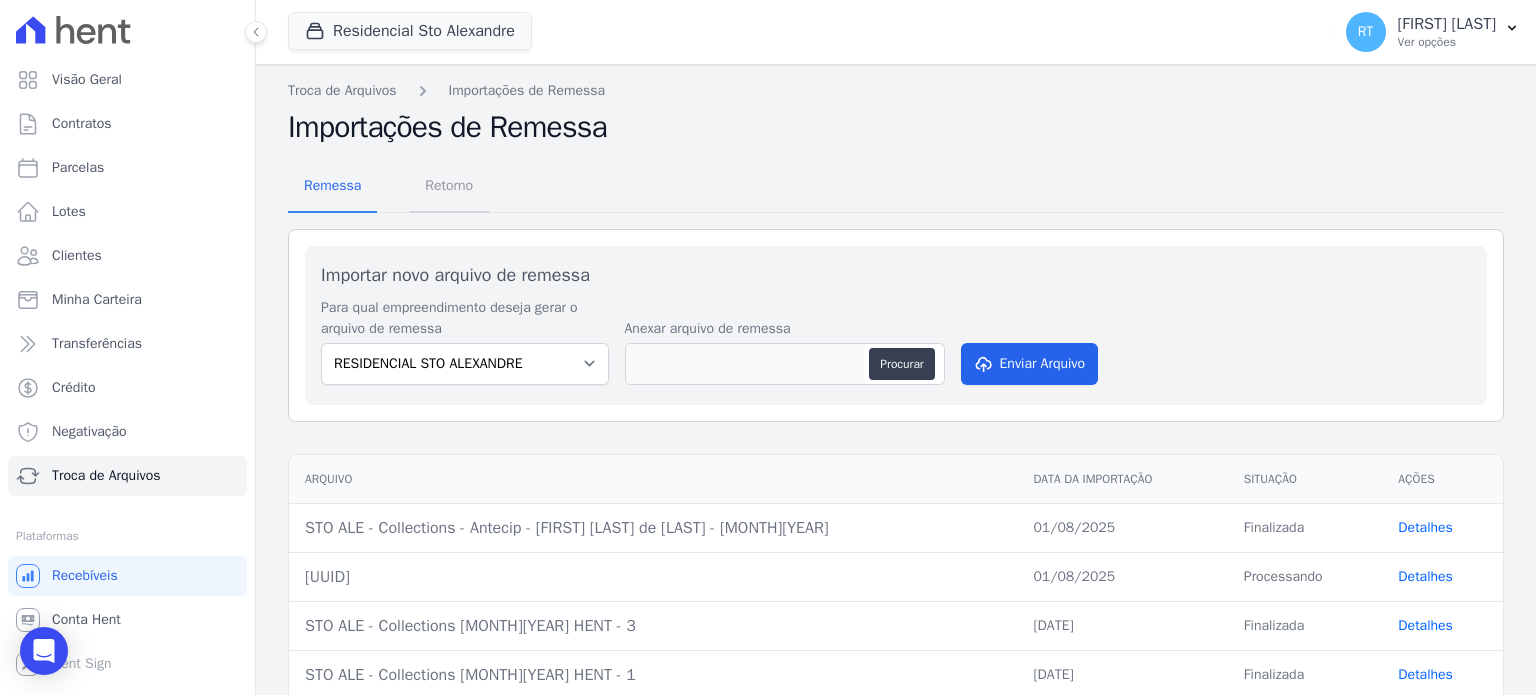 click on "Retorno" at bounding box center (449, 185) 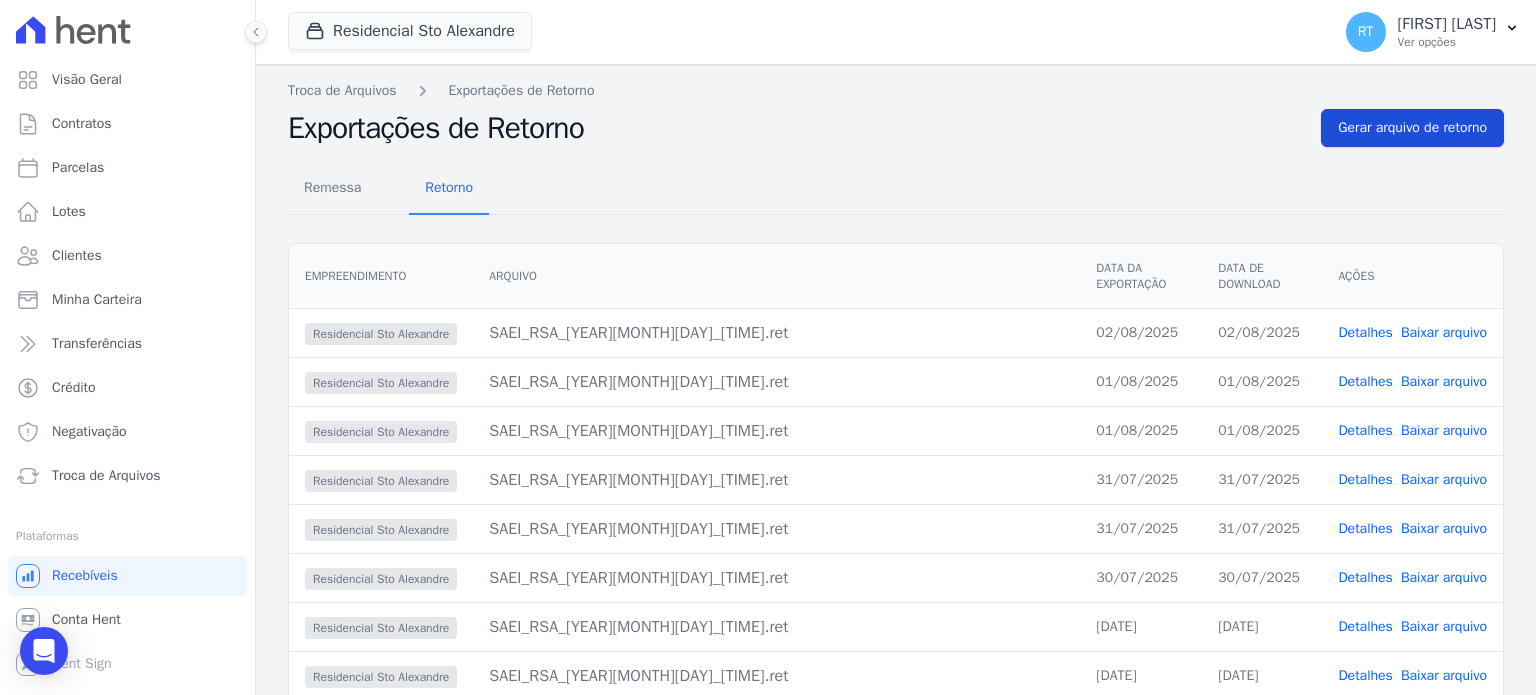 click on "Gerar arquivo de retorno" at bounding box center (1412, 128) 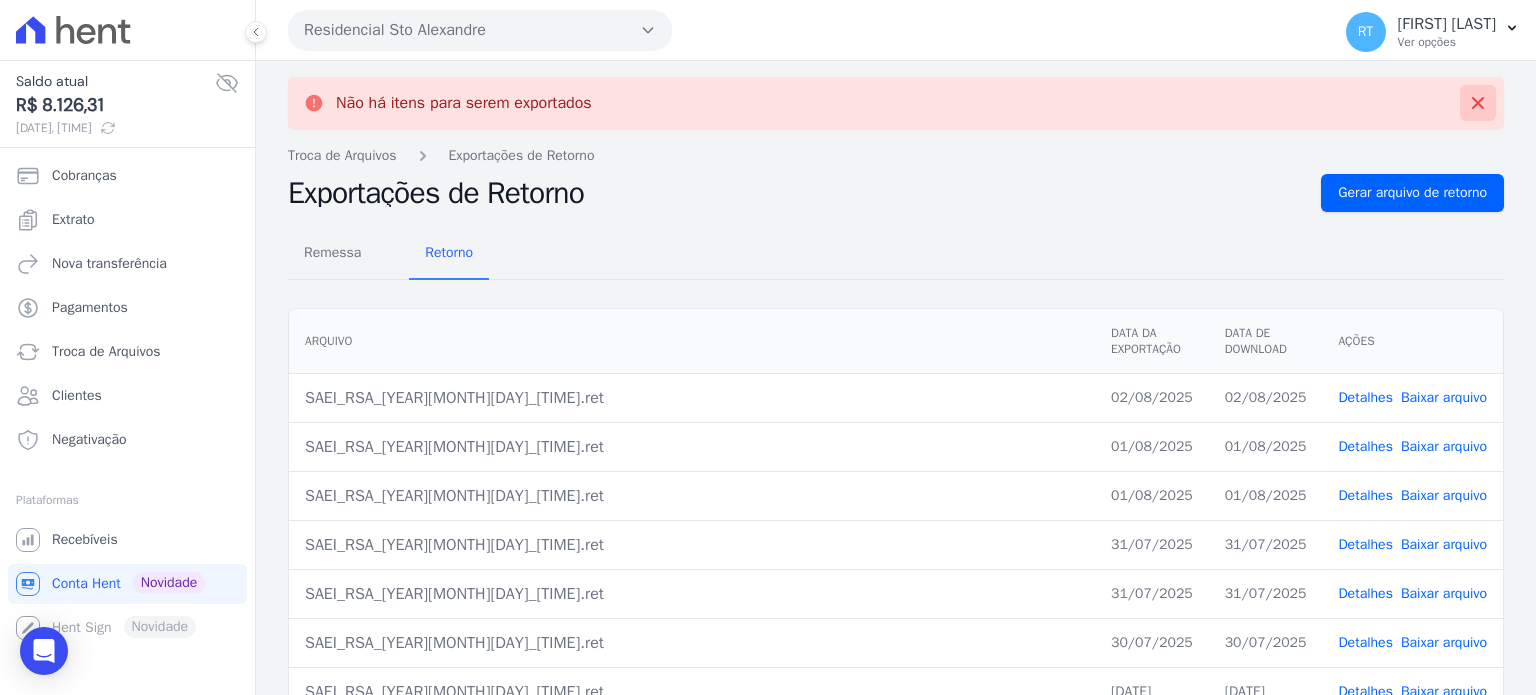 click 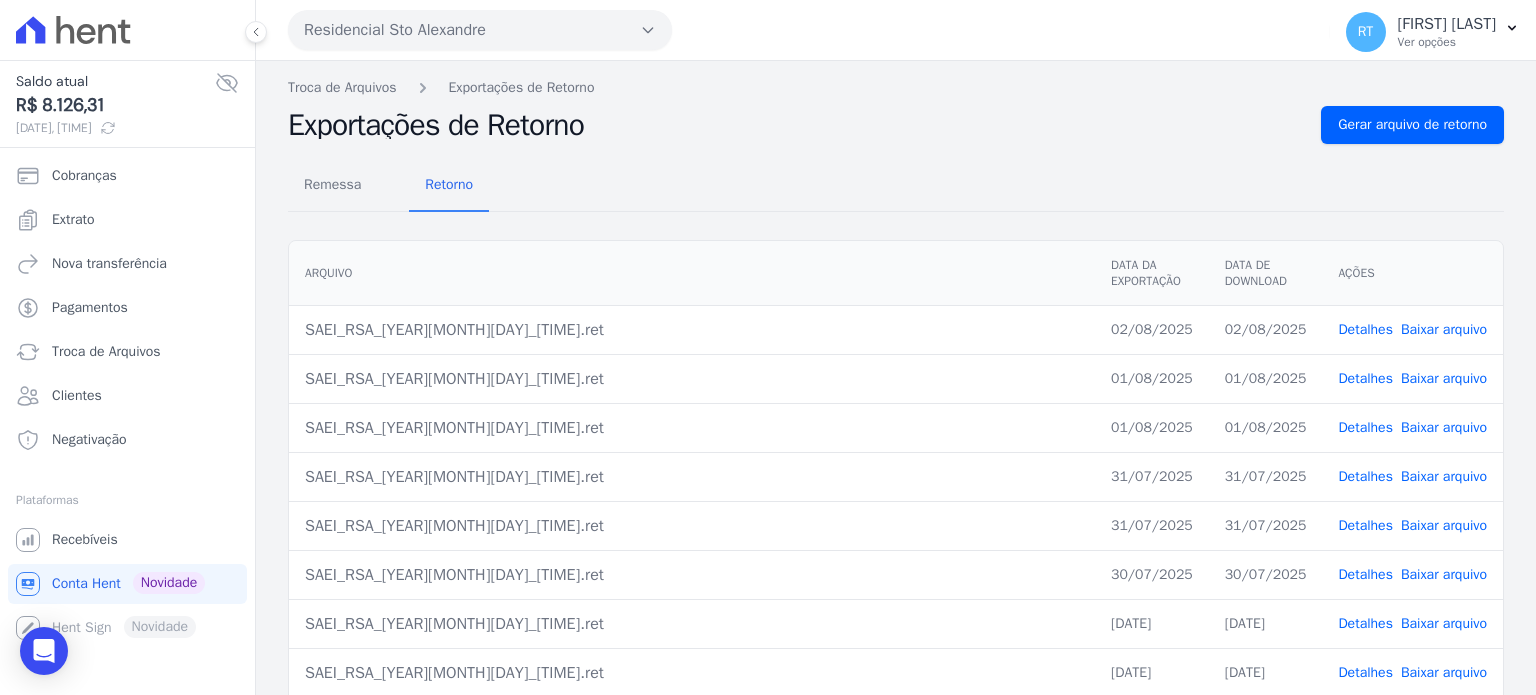 click on "Detalhes" at bounding box center [1365, 329] 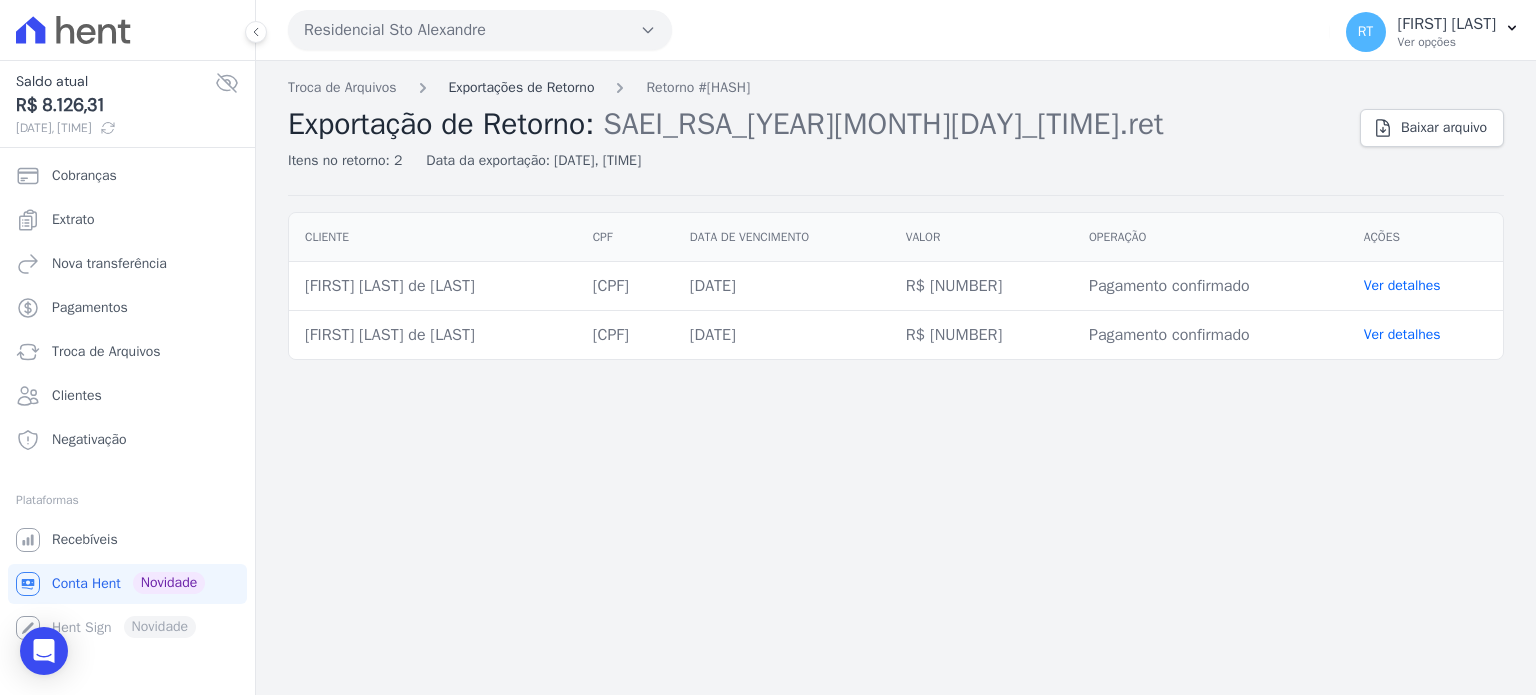 click on "Exportações de Retorno" at bounding box center (522, 87) 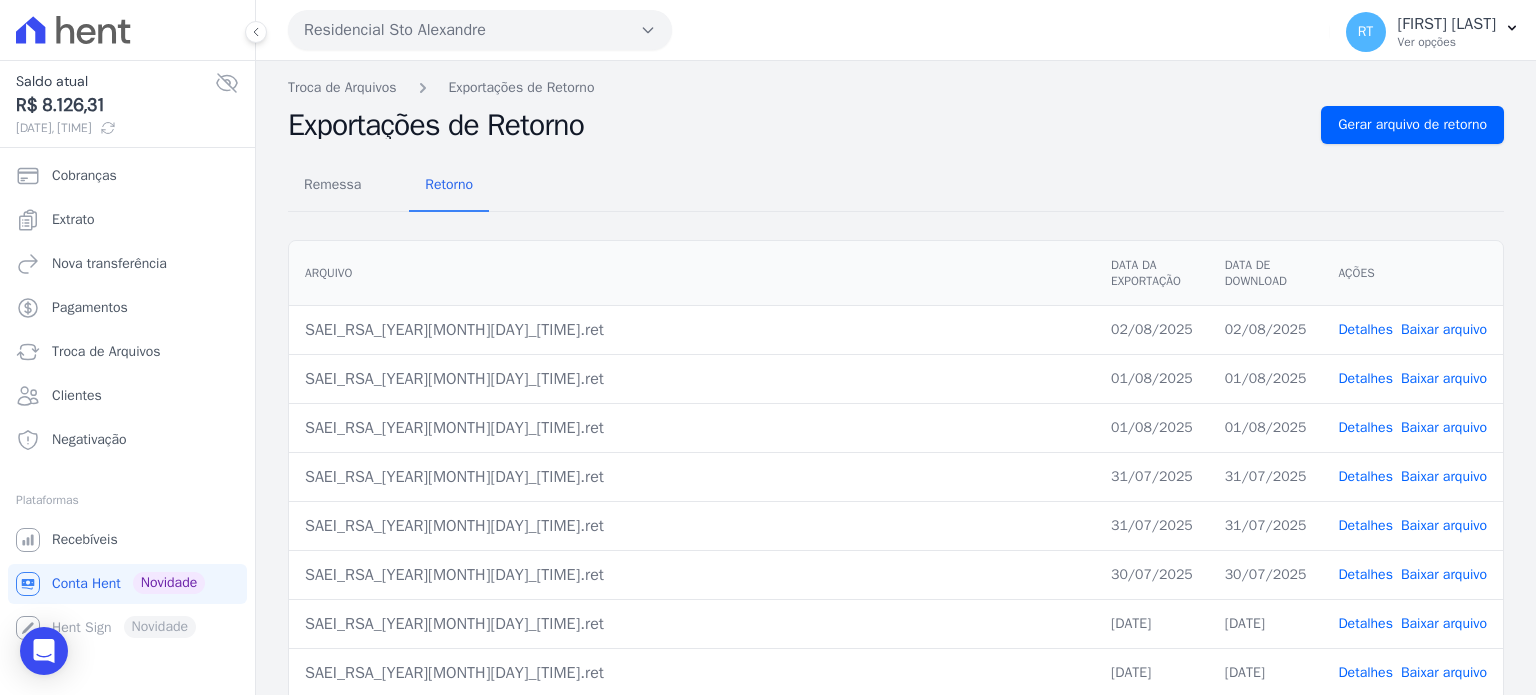 click on "Detalhes" at bounding box center [1365, 378] 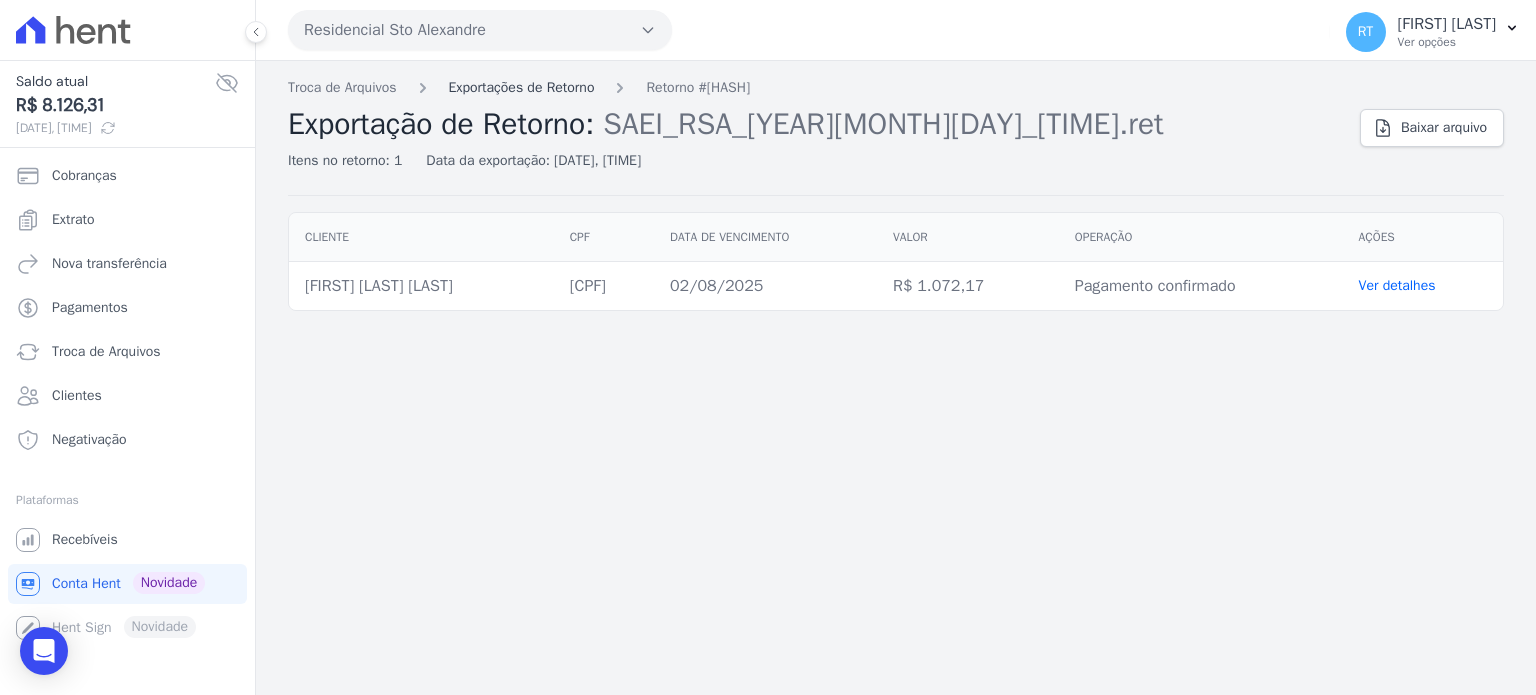 click on "Exportações de Retorno" at bounding box center [522, 87] 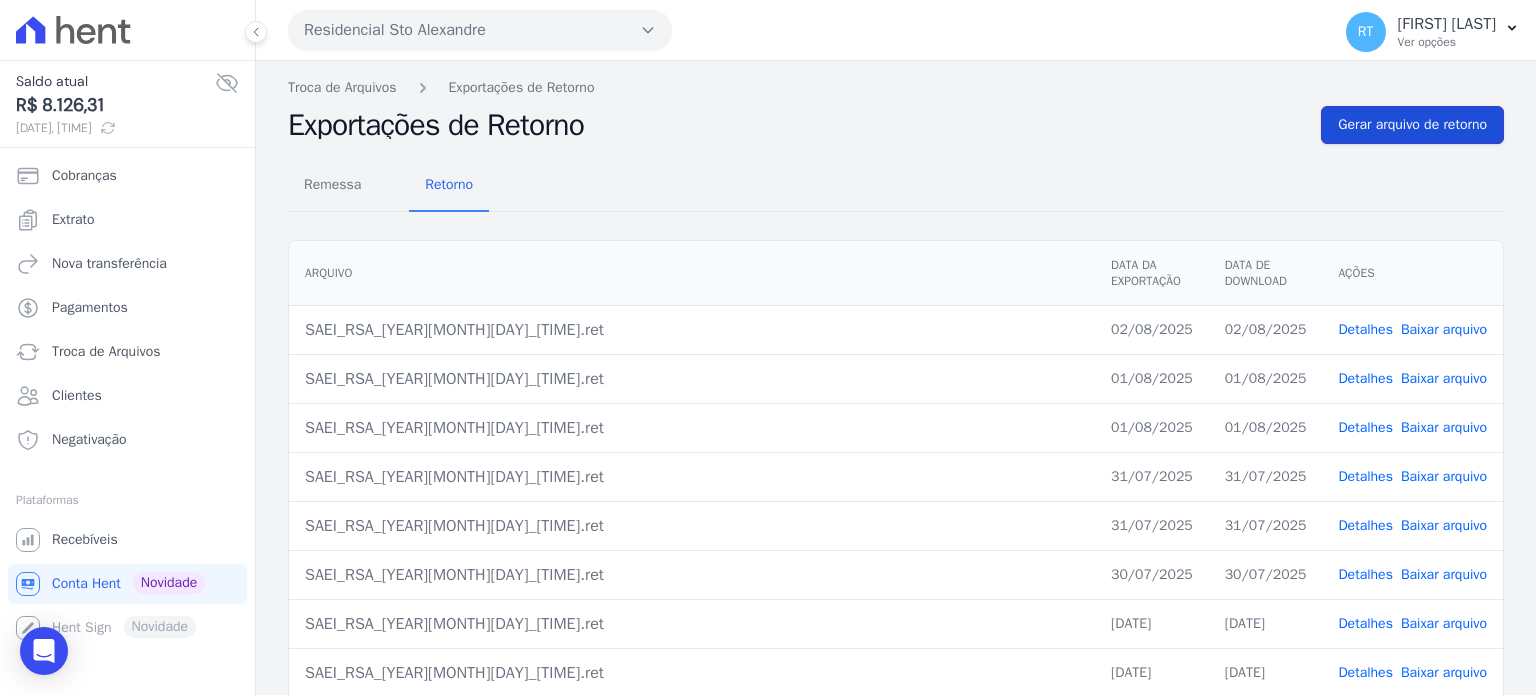 click on "Gerar arquivo de retorno" at bounding box center [1412, 125] 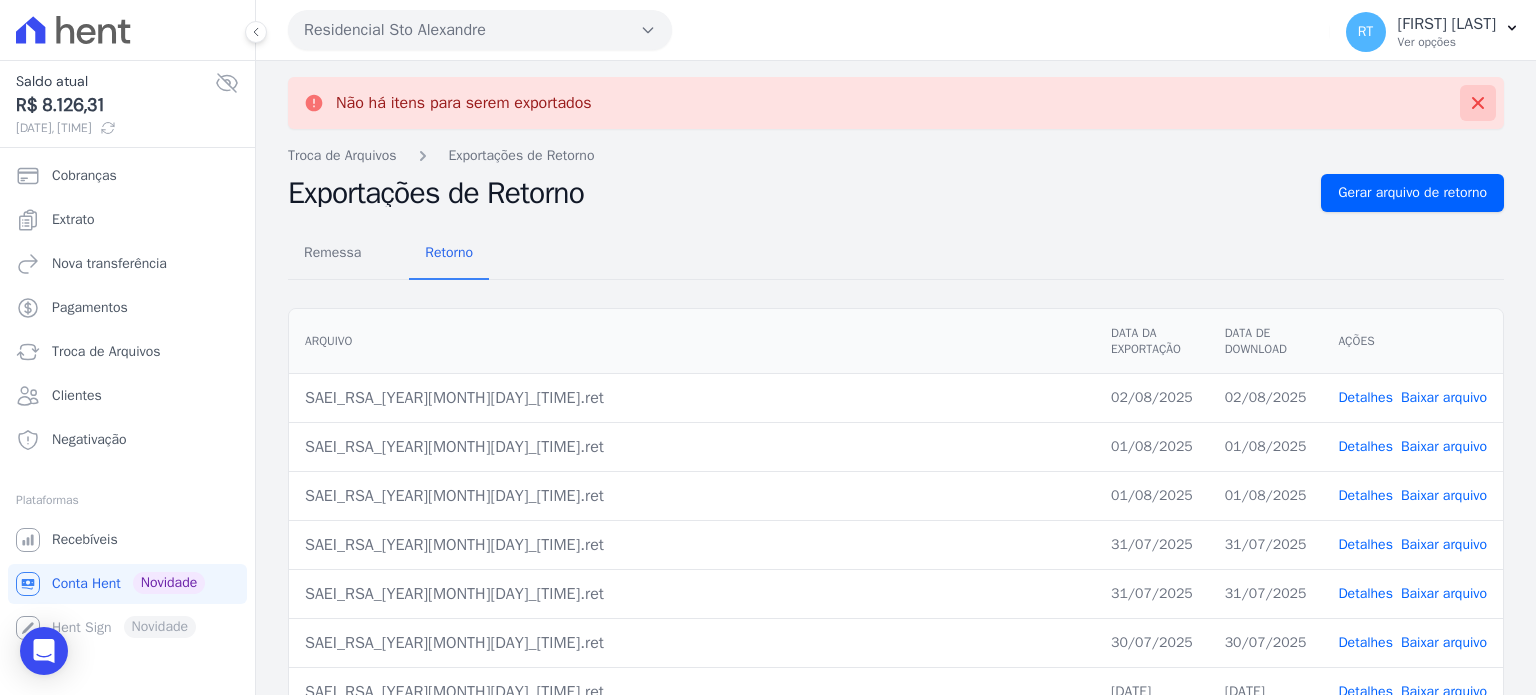 click 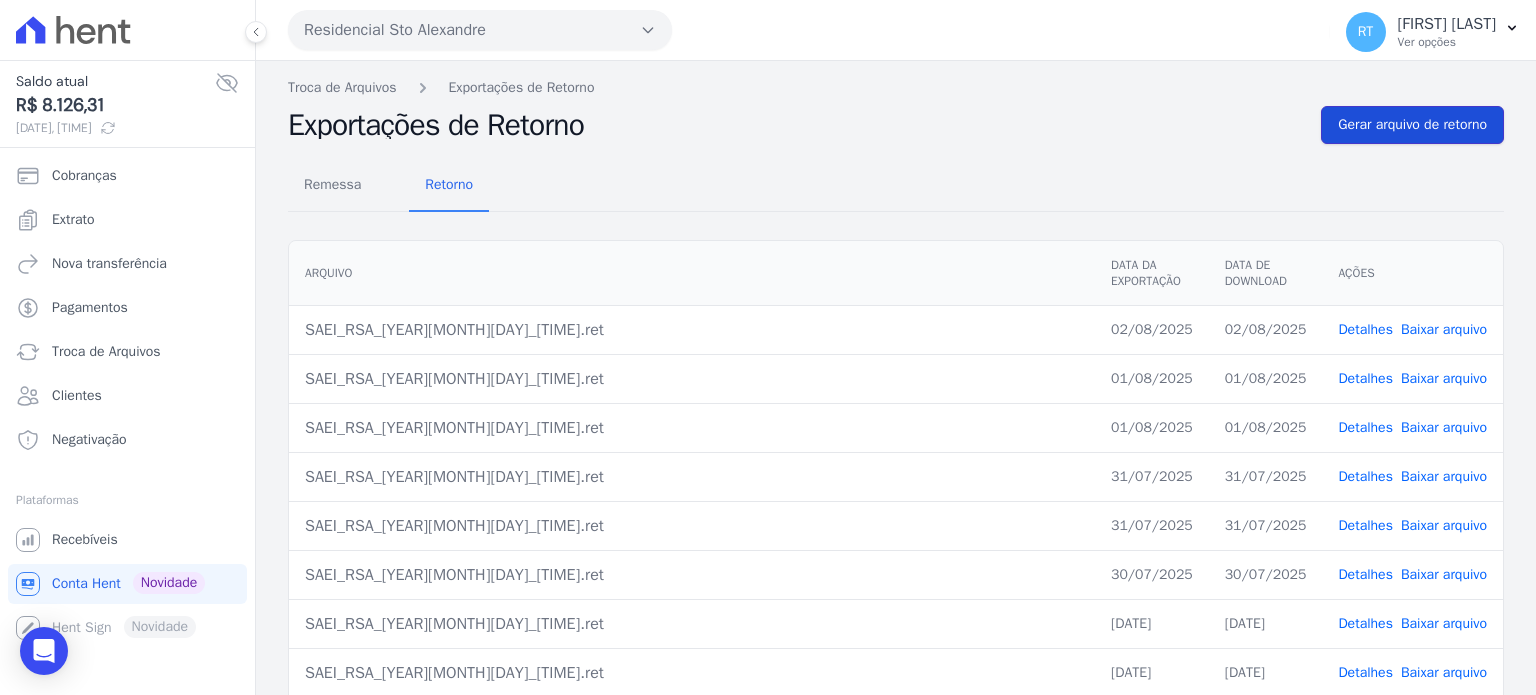 click on "Gerar arquivo de retorno" at bounding box center [1412, 125] 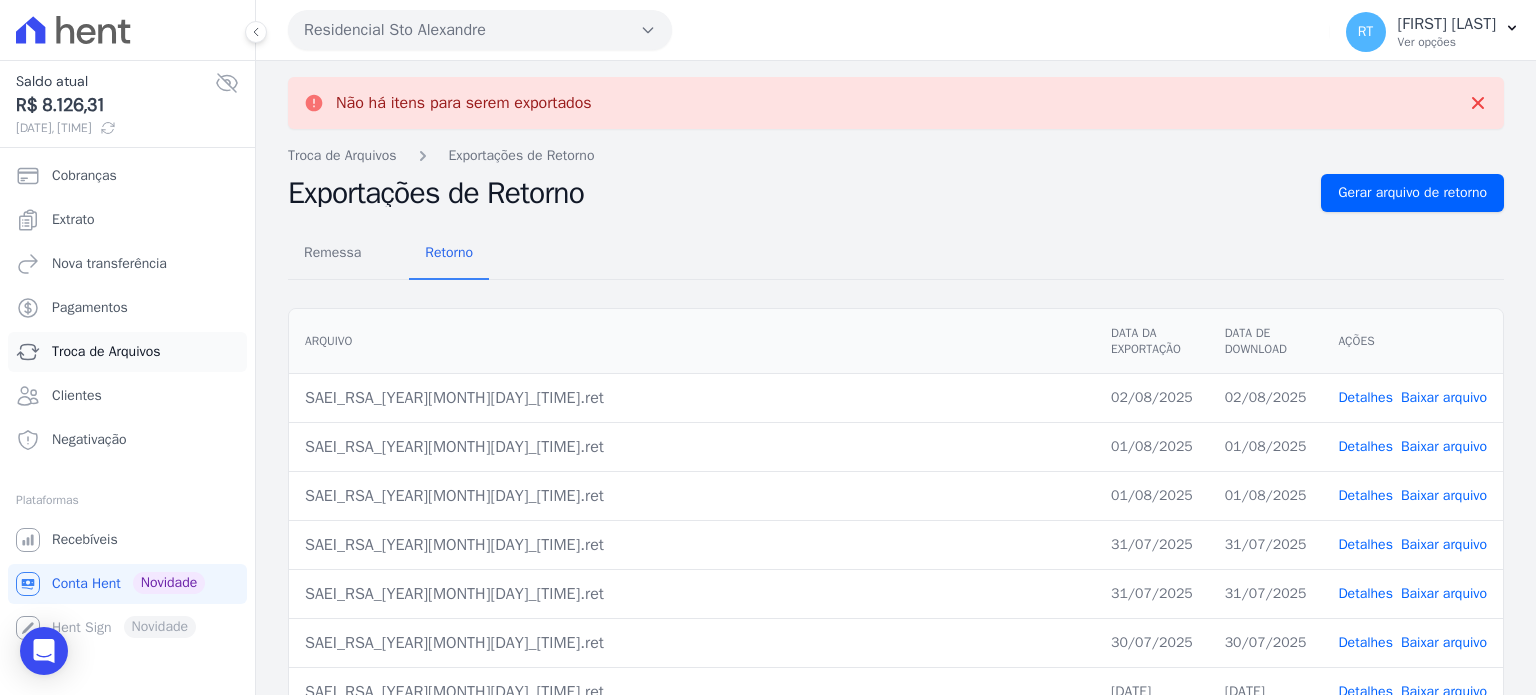 click on "Troca de Arquivos" at bounding box center [106, 352] 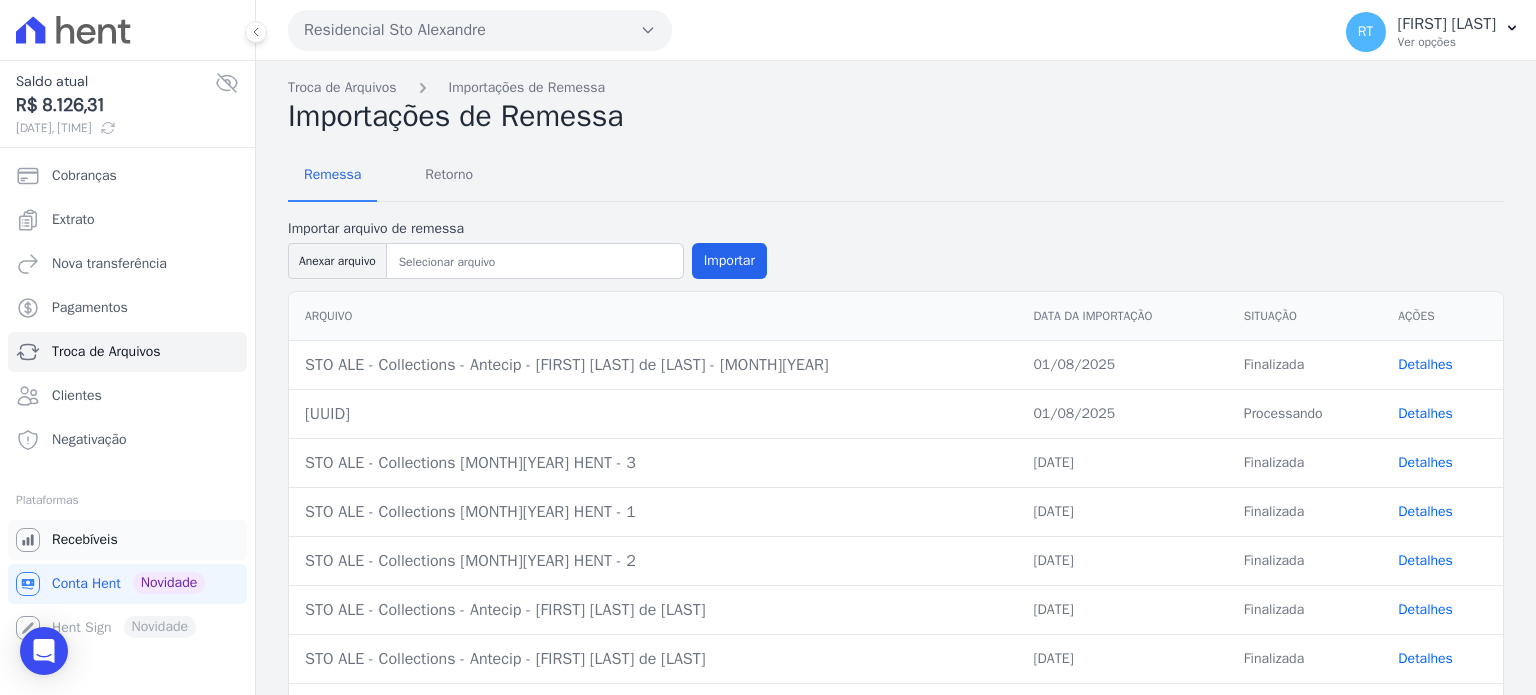 click on "Recebíveis" at bounding box center [85, 540] 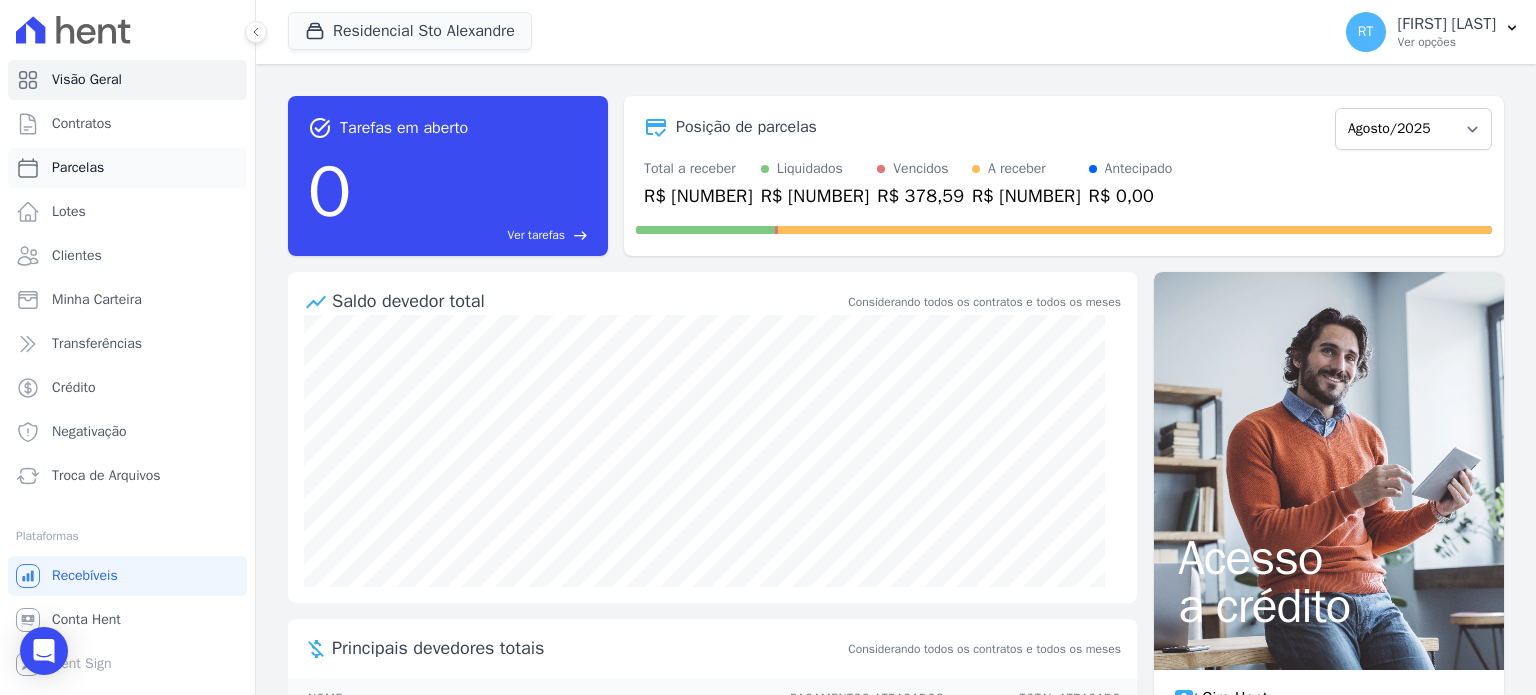 click on "Parcelas" at bounding box center (78, 168) 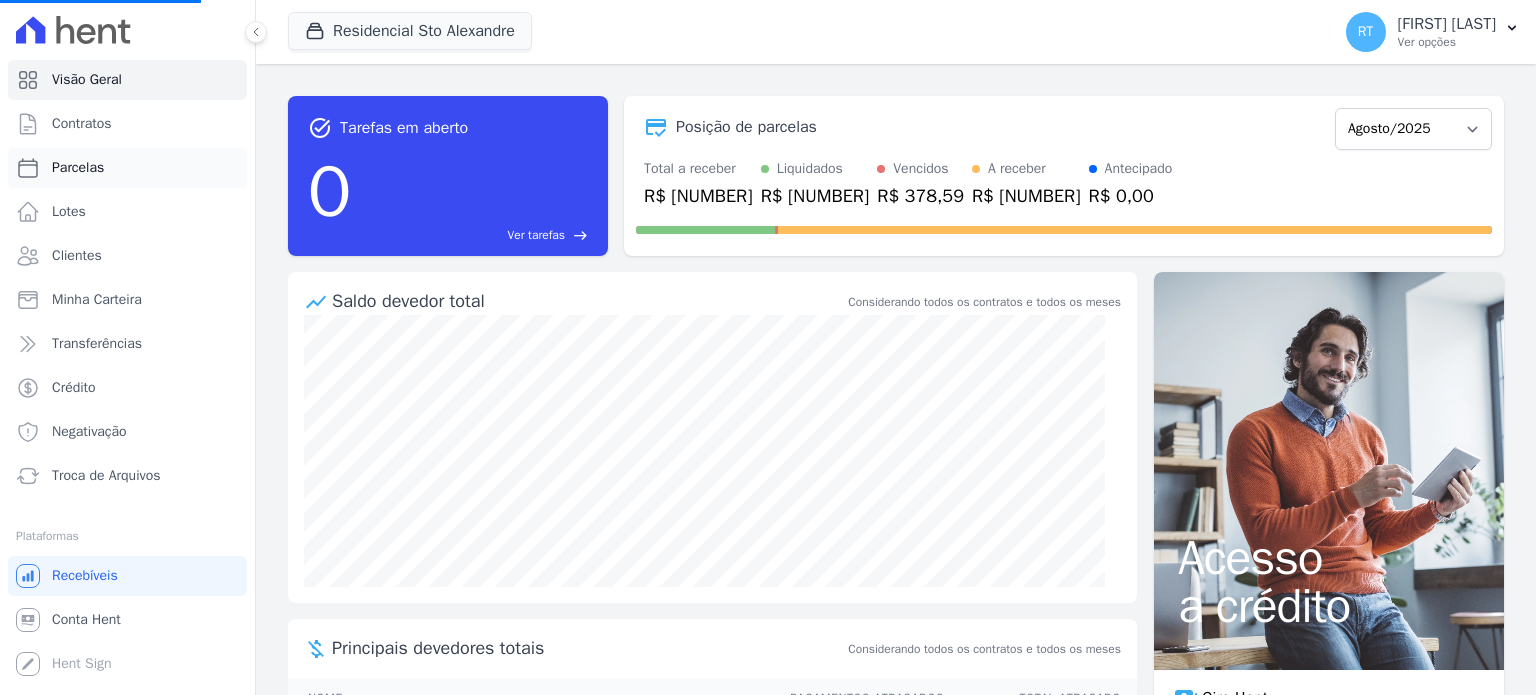select 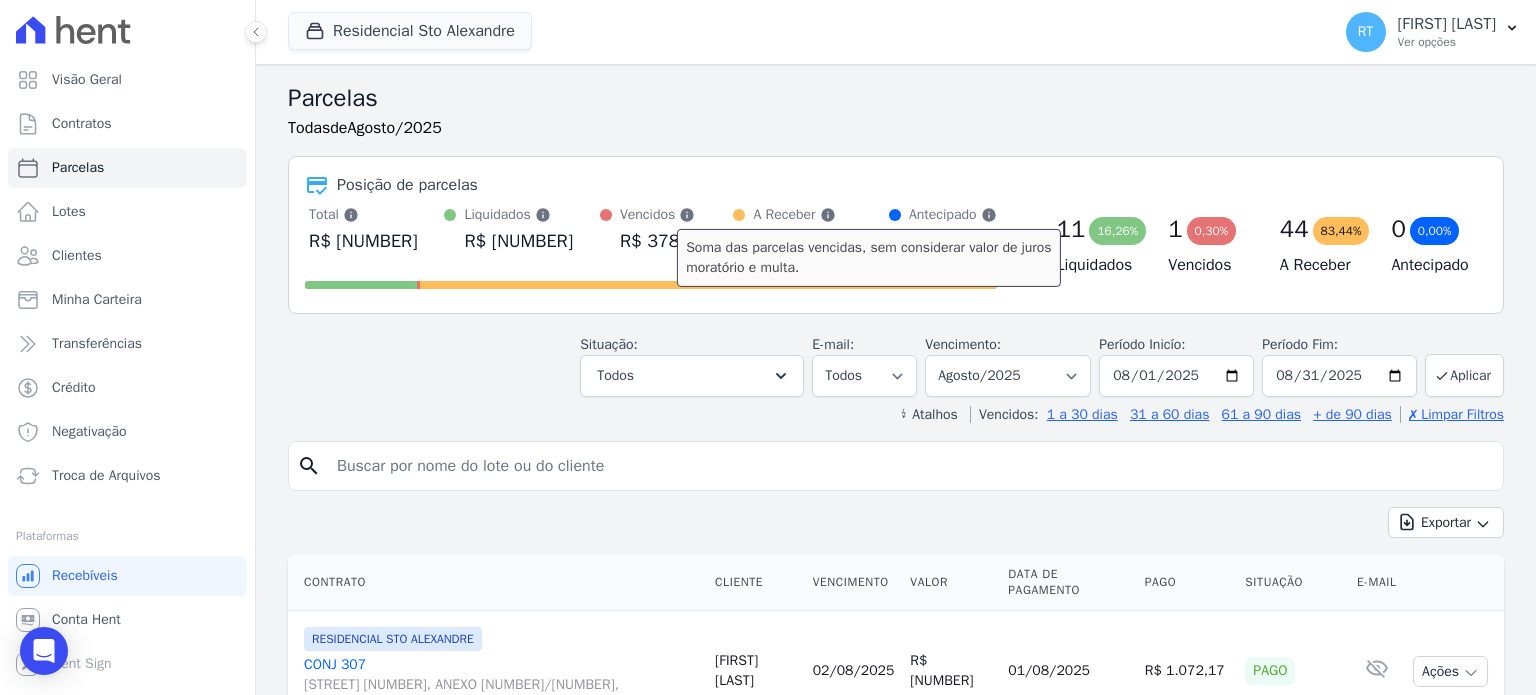click 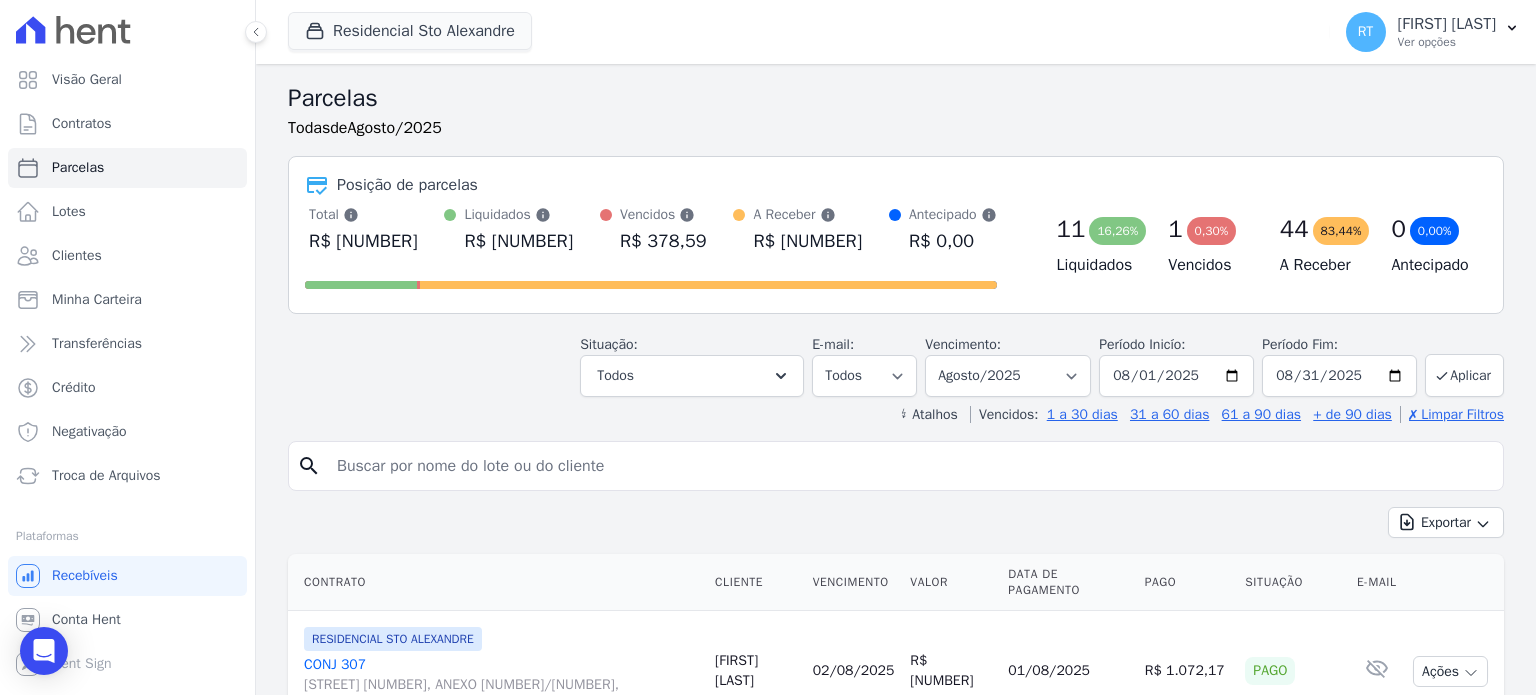 click on "Parcelas
Todas
de  [MONTH]/[YEAR]" at bounding box center [896, 118] 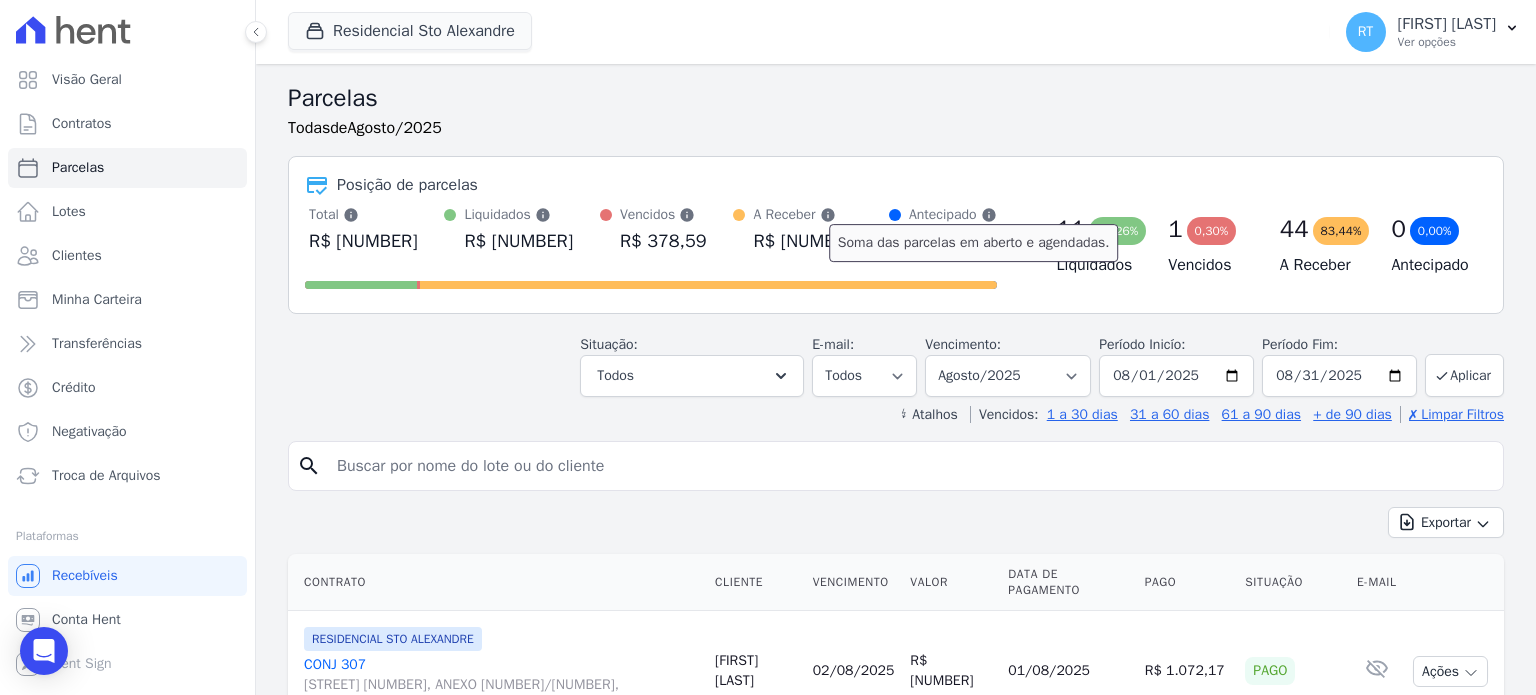 click 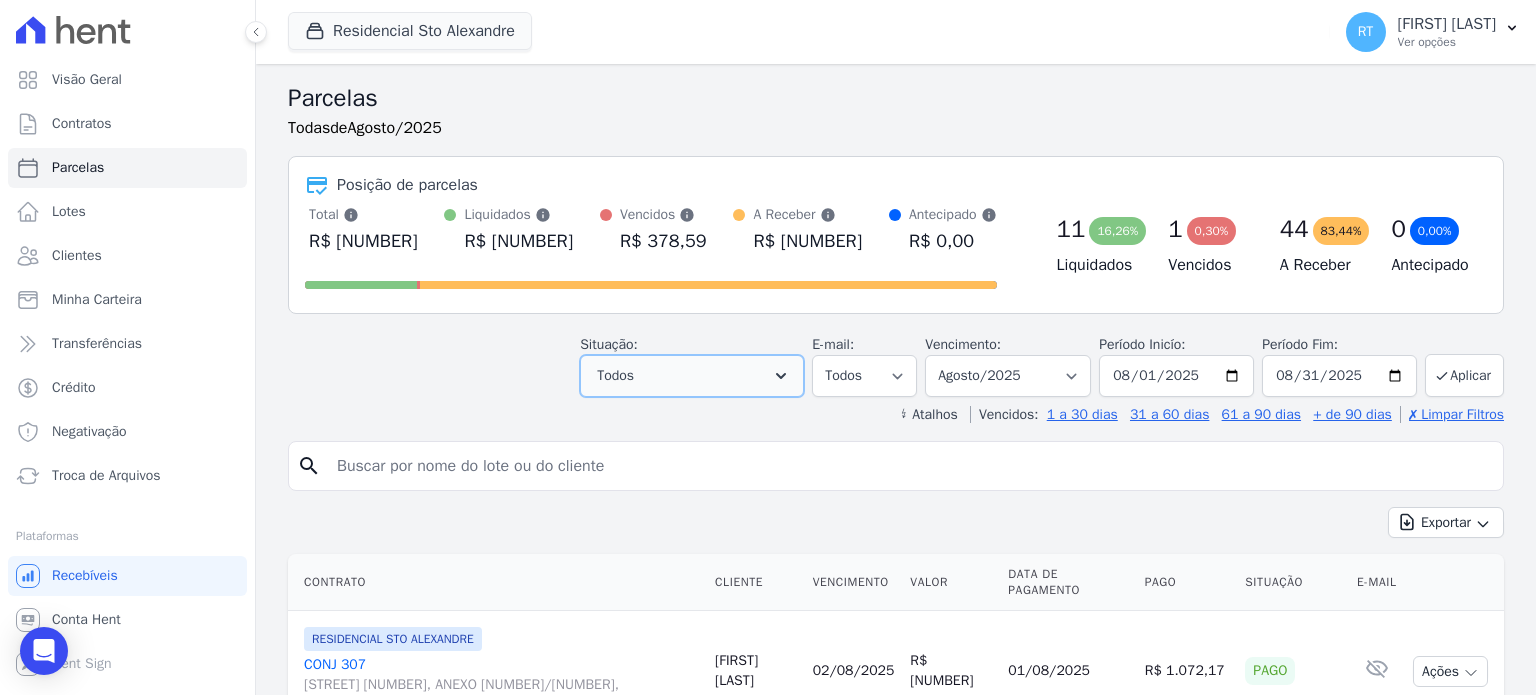 click 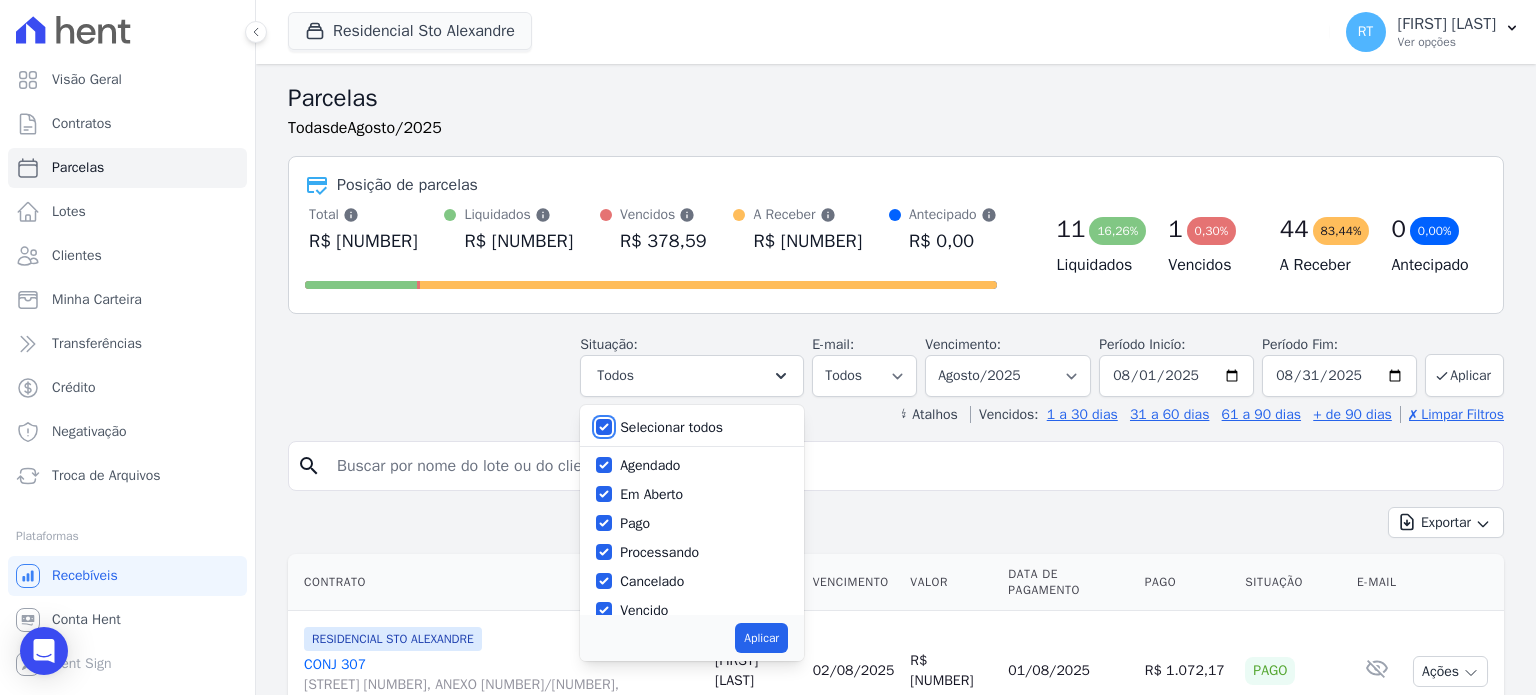click on "Selecionar todos" at bounding box center [604, 427] 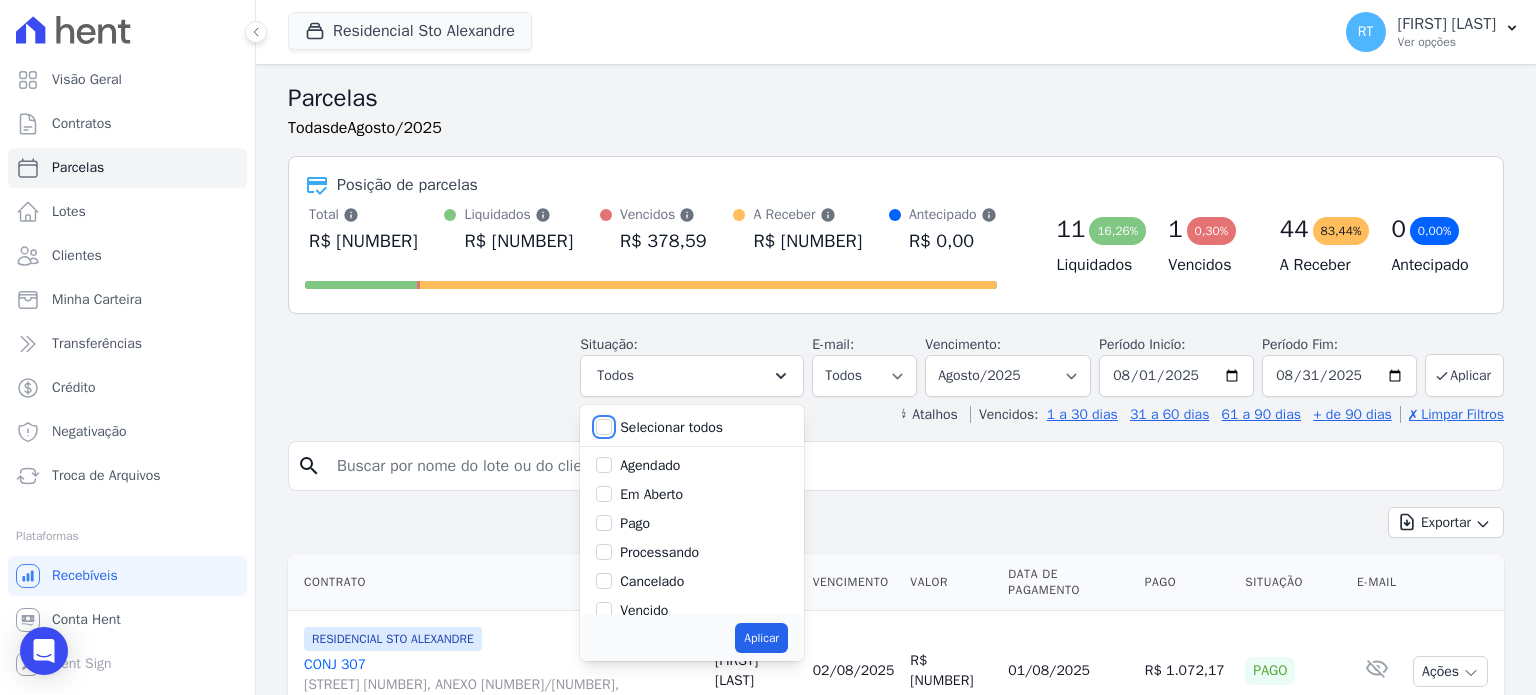 checkbox on "false" 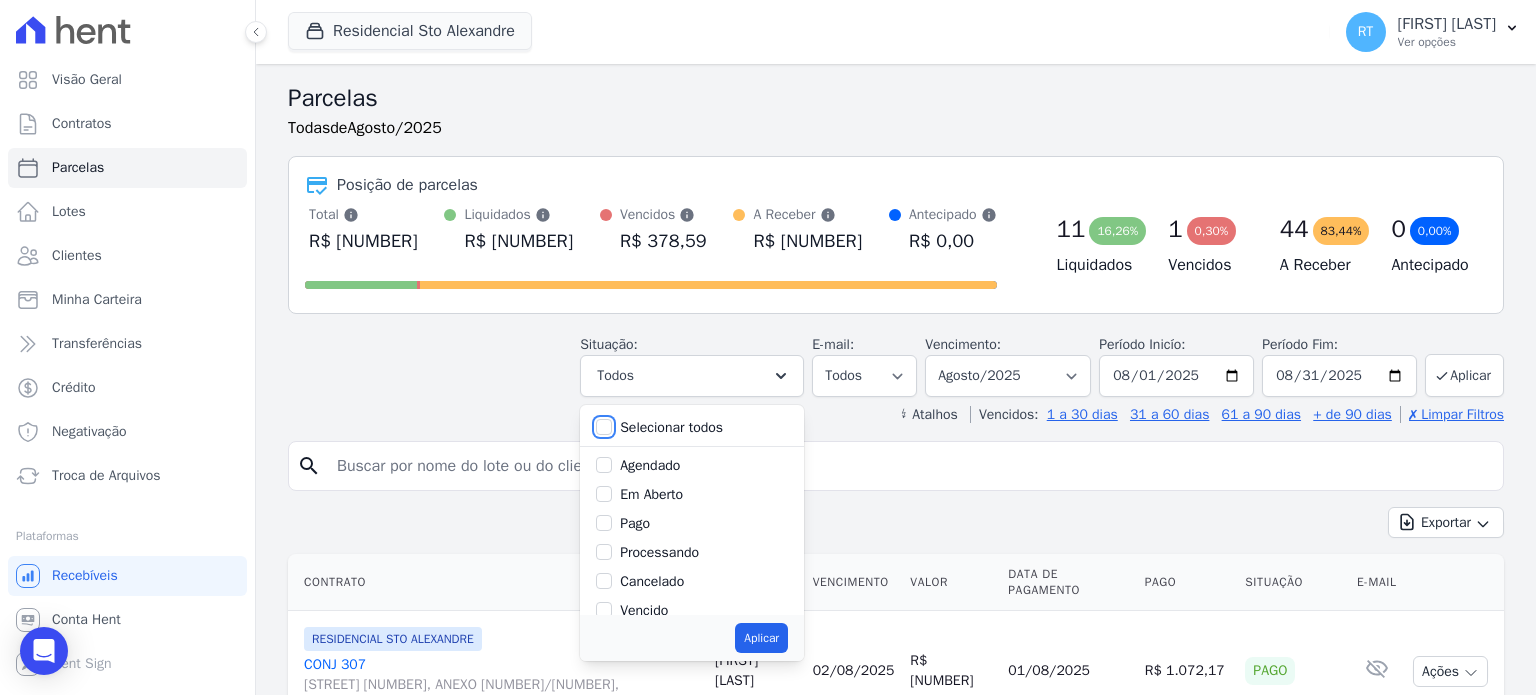 checkbox on "false" 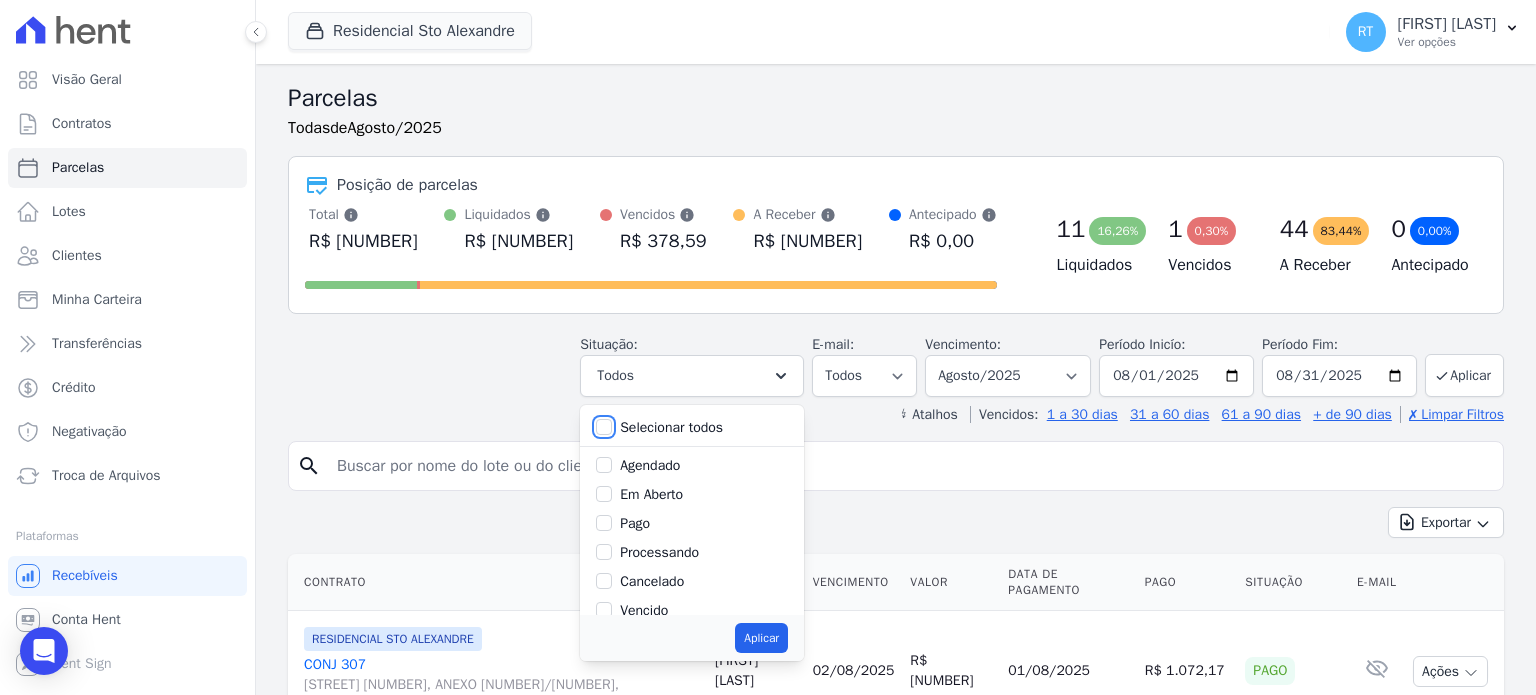 checkbox on "false" 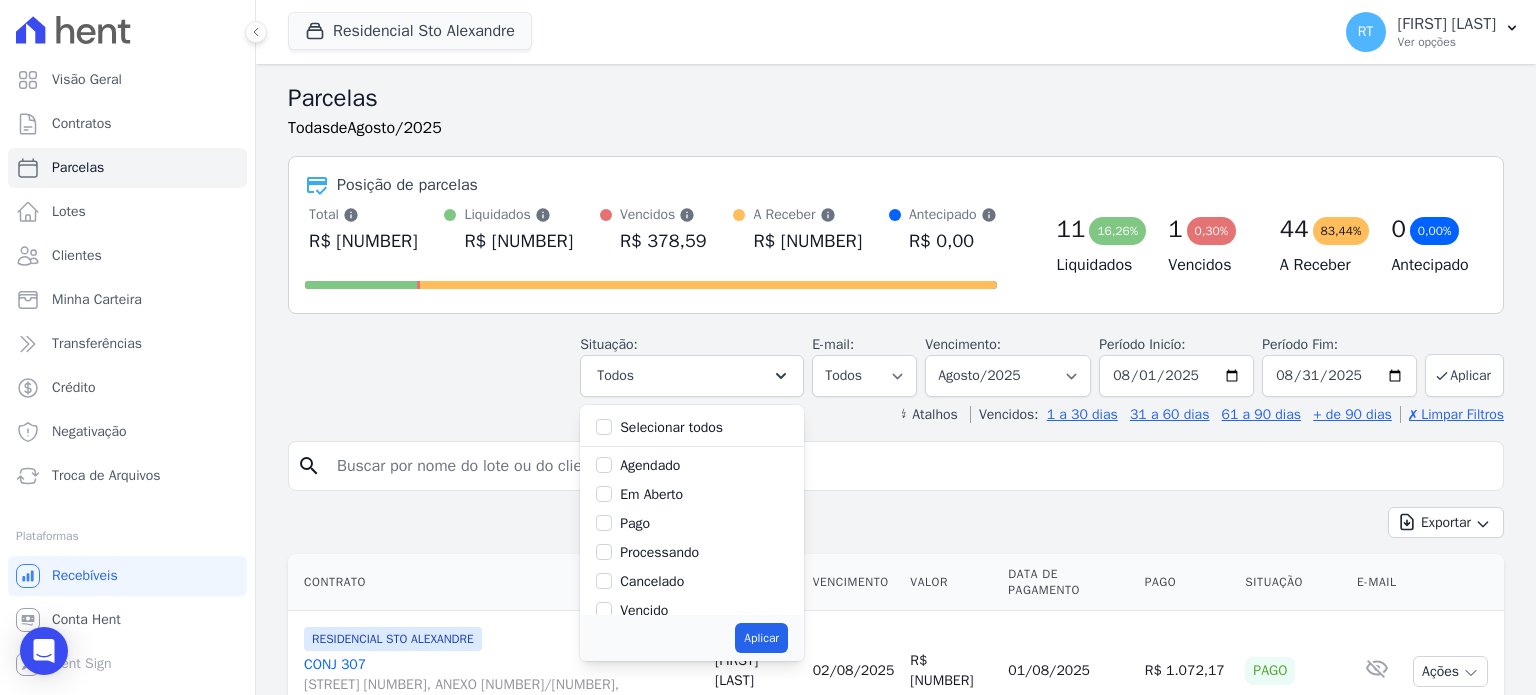 scroll, scrollTop: 133, scrollLeft: 0, axis: vertical 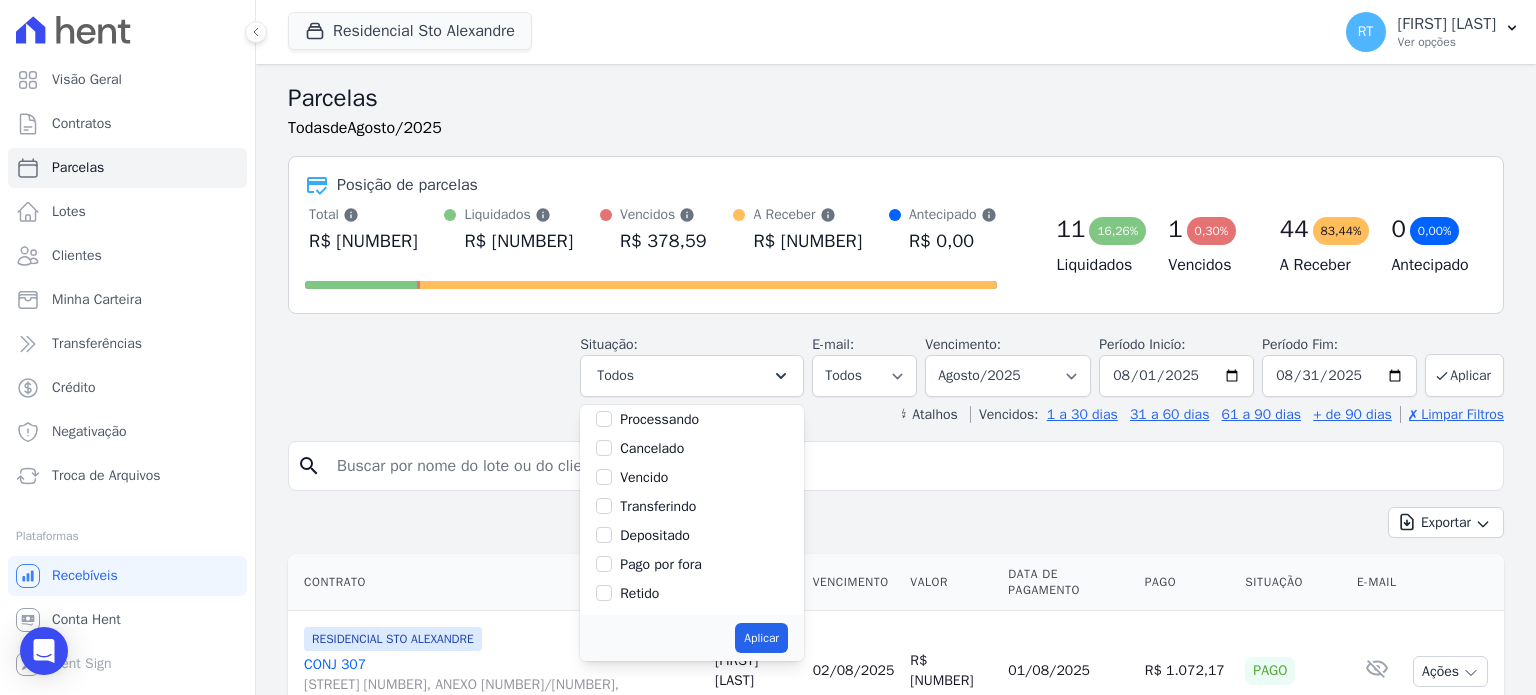 click on "Vencido" at bounding box center (644, 477) 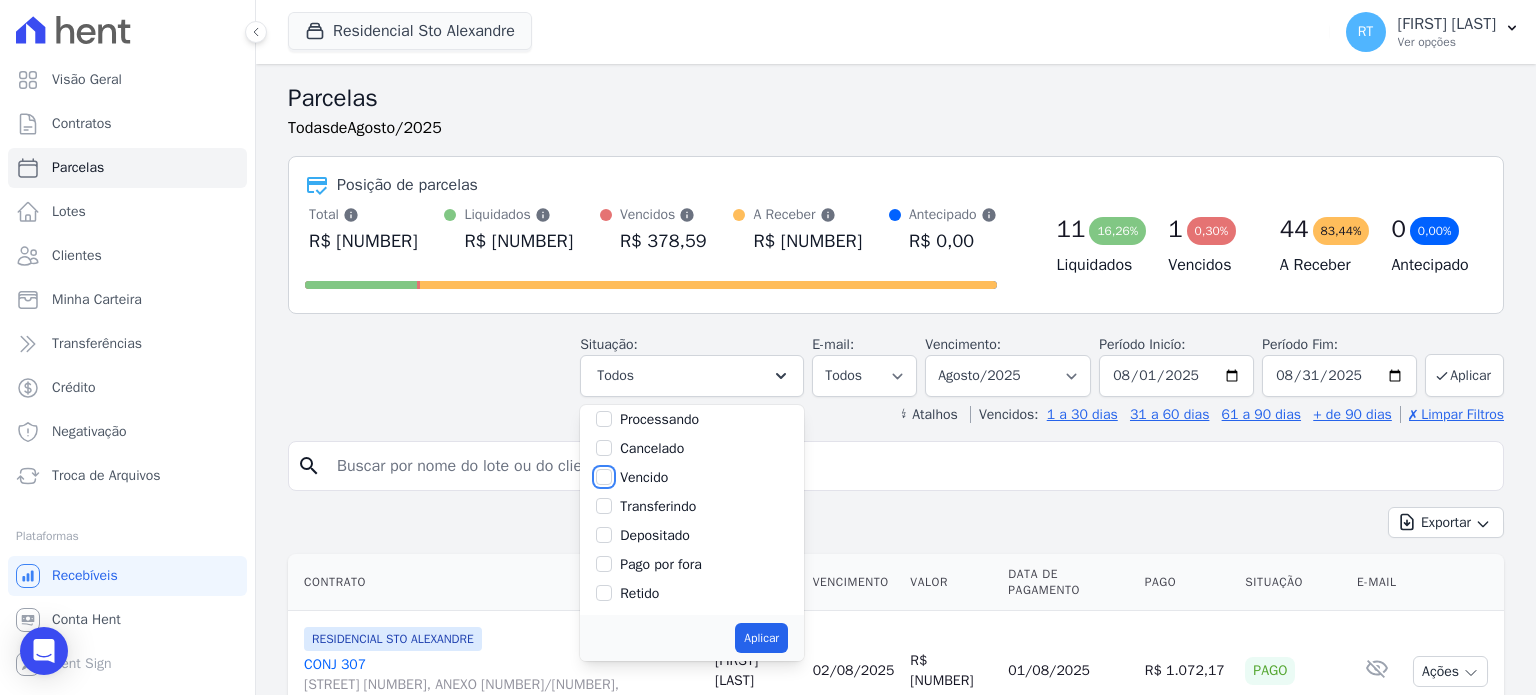 checkbox on "true" 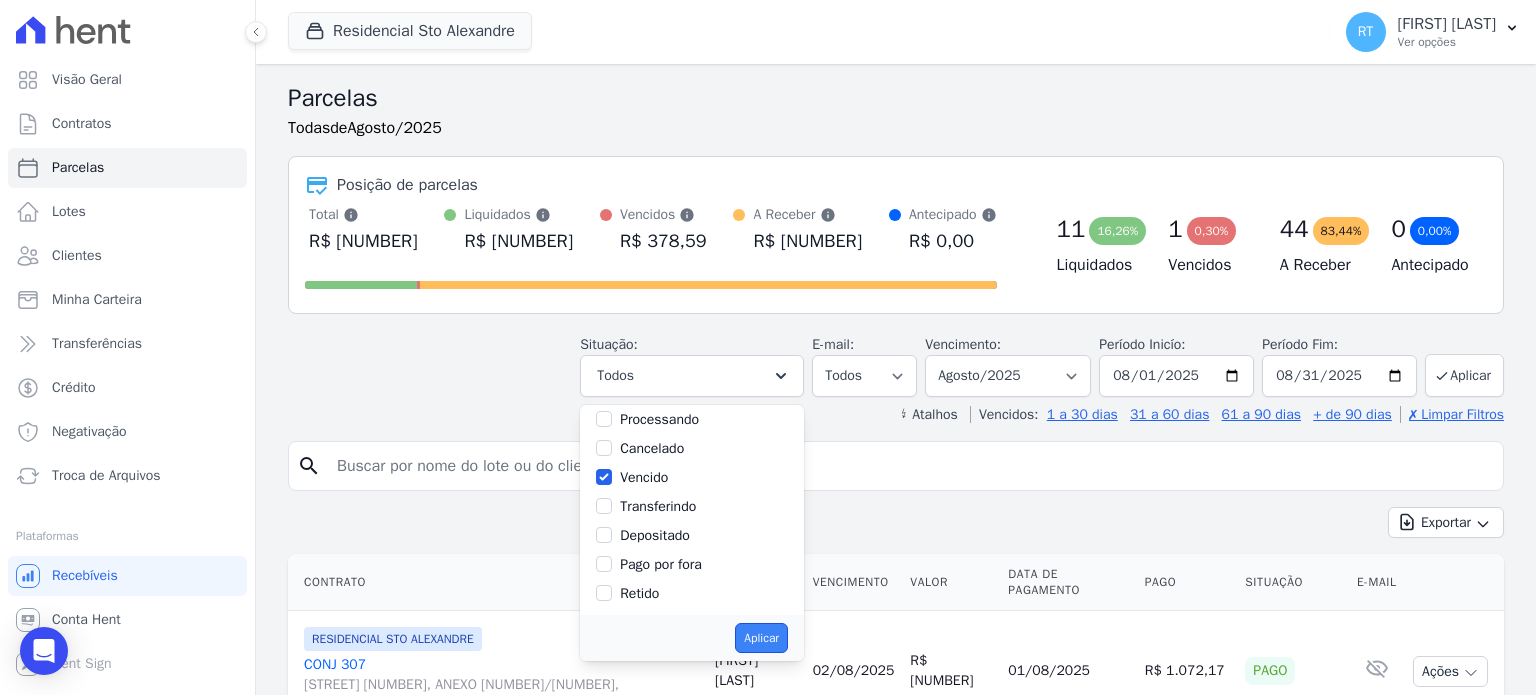 click on "Aplicar" at bounding box center (761, 638) 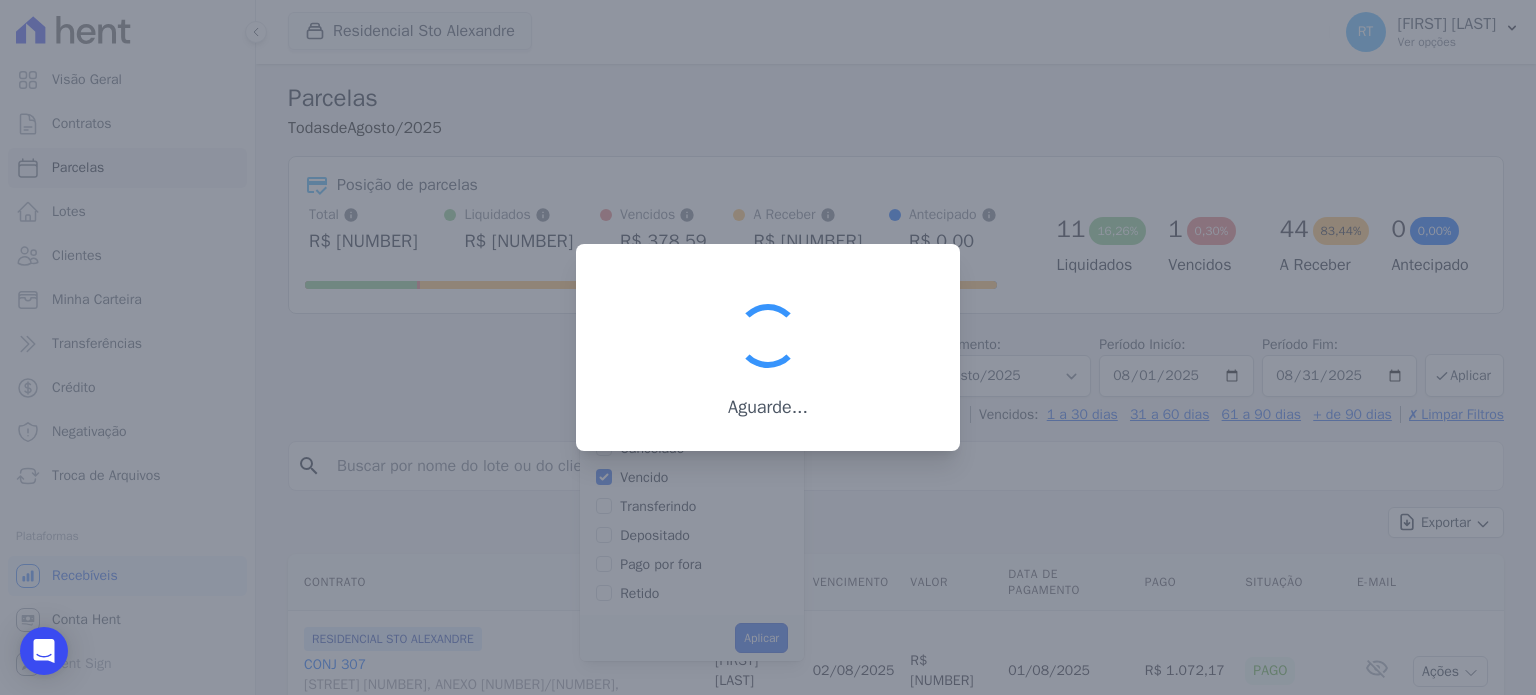 scroll, scrollTop: 37, scrollLeft: 0, axis: vertical 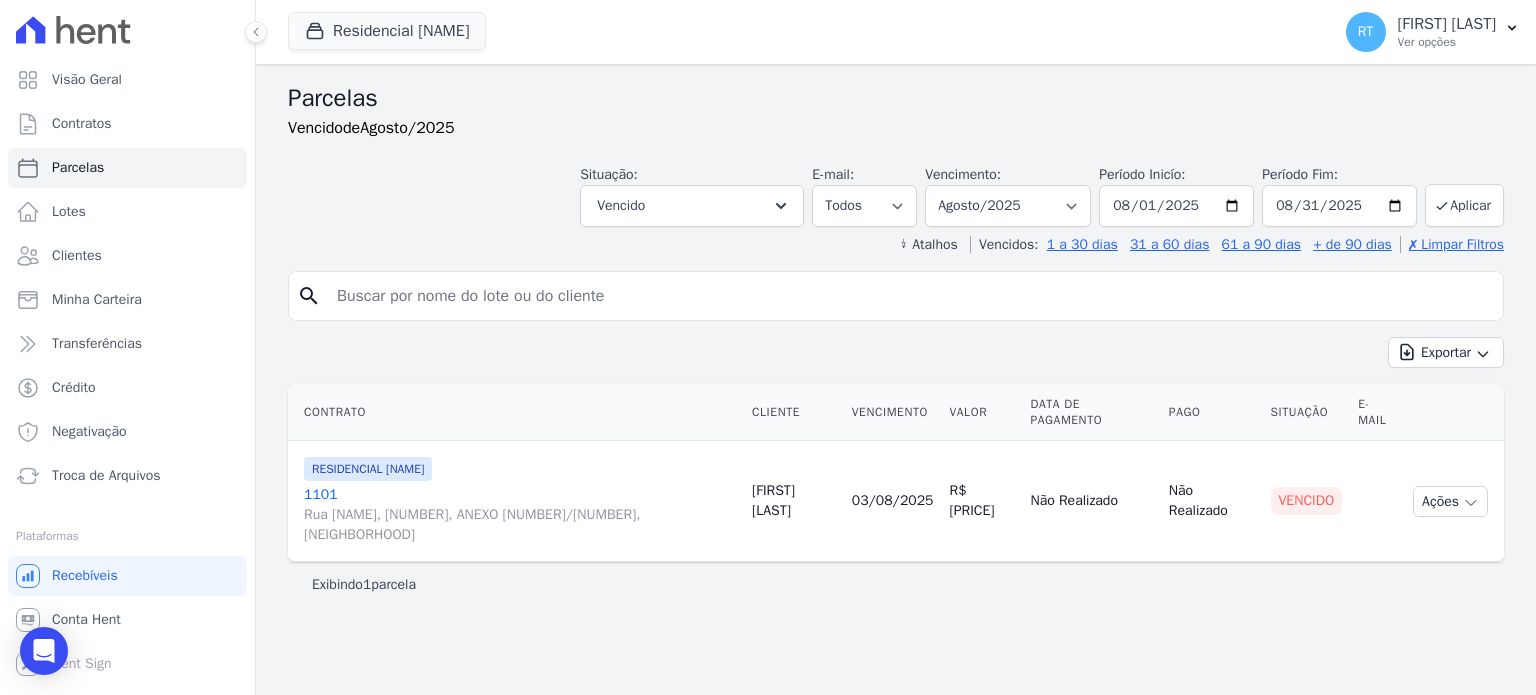 select 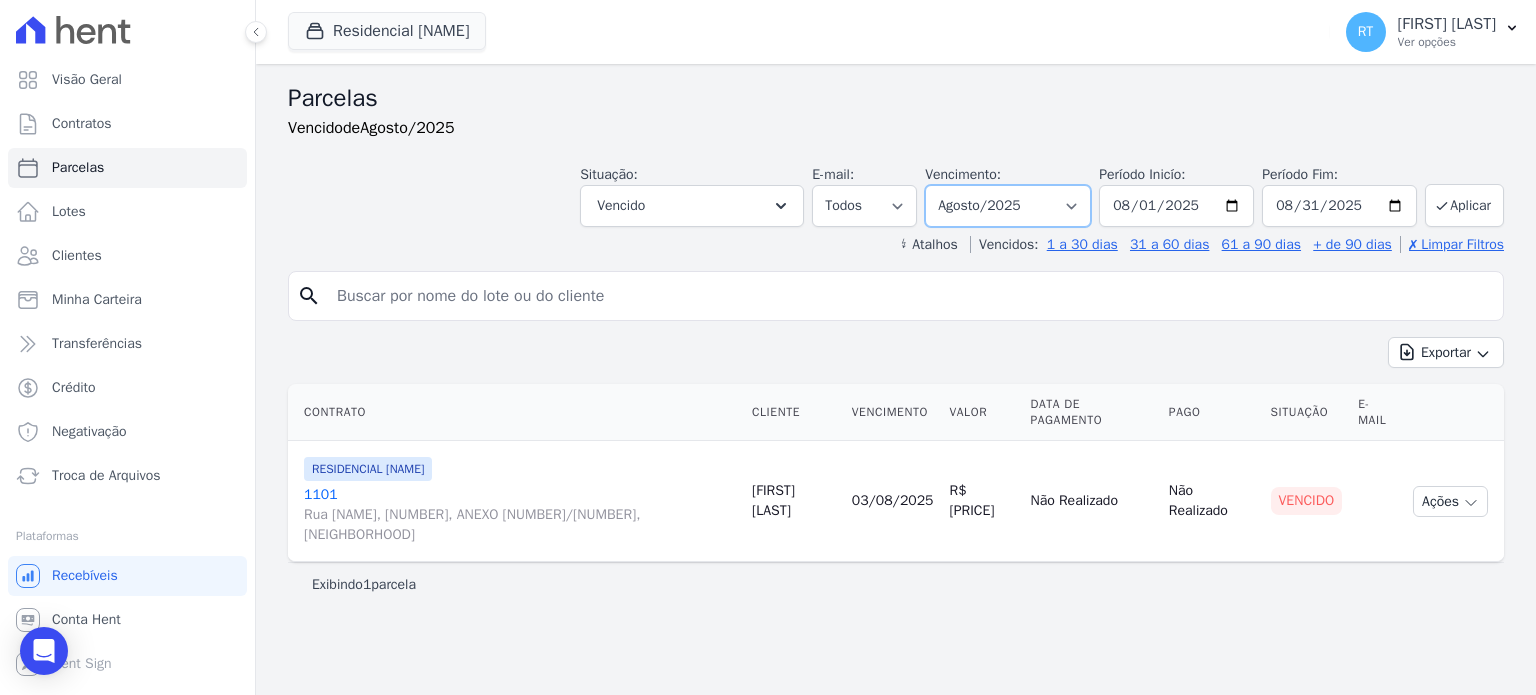 click on "Filtrar por período
────────
Todos os meses
Março/2020
Abril/2020
Maio/2020
Junho/2020
Julho/2020
Agosto/2020
Setembro/2020
Outubro/2020
Novembro/2020
Dezembro/2020
Janeiro/2021
Fevereiro/2021
Março/2021
Abril/2021
Maio/2021
Junho/2021
Julho/2021
Agosto/2021
Setembro/2021
Outubro/2021
Novembro/2021
Dezembro/2021
Janeiro/2022
Fevereiro/2022
Março/2022
Abril/2022
Maio/2022
Junho/2022
Julho/2022
Agosto/2022
Setembro/2022
Outubro/2022
Novembro/2022
Dezembro/2022
Janeiro/2023
Fevereiro/2023
Março/2023
Abril/2023
Maio/2023
Junho/2023
Julho/2023
Agosto/2023
Setembro/2023
Outubro/2023
Novembro/2023
Dezembro/2023
Janeiro/2024
Fevereiro/2024
Março/2024
Abril/2024
Maio/2024
Junho/2024
Julho/2024
Agosto/2024
Setembro/2024
Outubro/2024
Novembro/2024
Dezembro/2024
Janeiro/2025
Fevereiro/2025
Março/2025
Abril/2025
Maio/2025
Junho/2025
Julho/2025" at bounding box center [1008, 206] 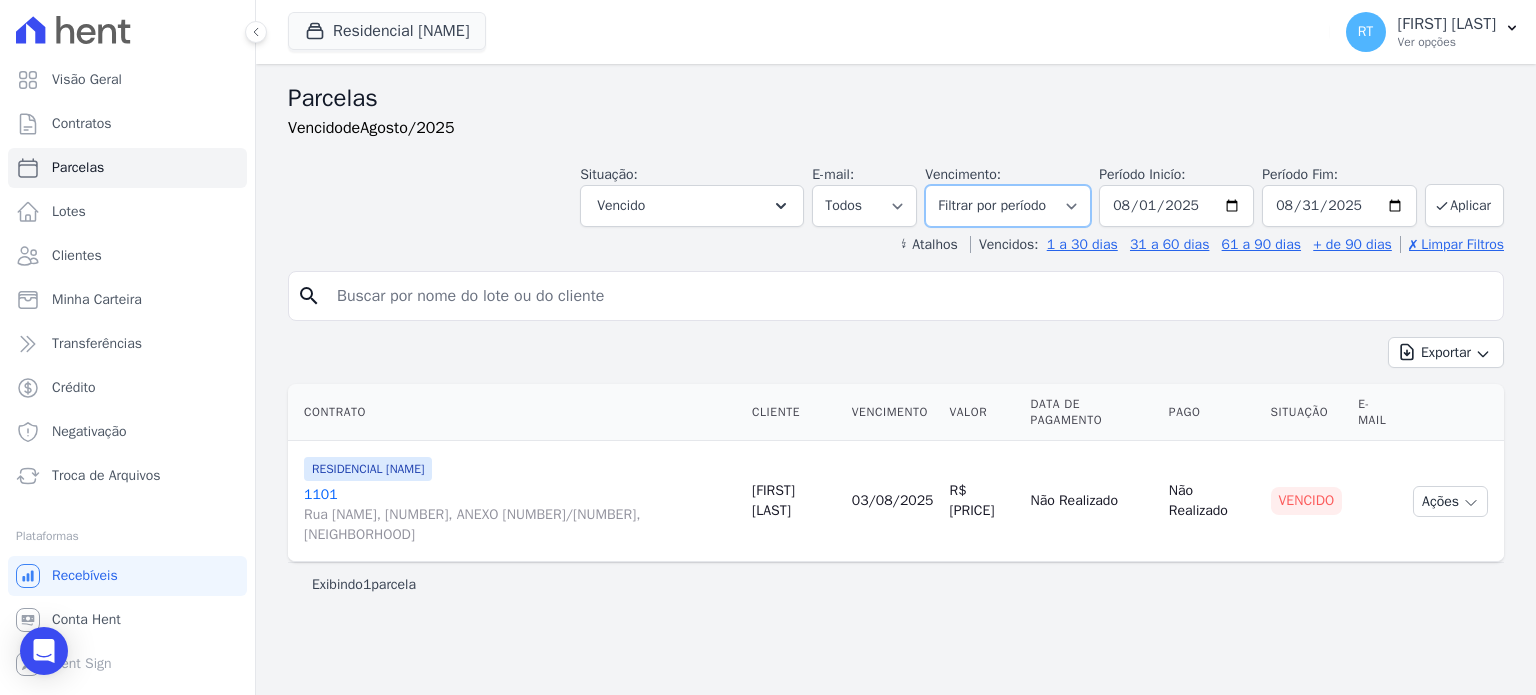click on "Filtrar por período
────────
Todos os meses
Março/2020
Abril/2020
Maio/2020
Junho/2020
Julho/2020
Agosto/2020
Setembro/2020
Outubro/2020
Novembro/2020
Dezembro/2020
Janeiro/2021
Fevereiro/2021
Março/2021
Abril/2021
Maio/2021
Junho/2021
Julho/2021
Agosto/2021
Setembro/2021
Outubro/2021
Novembro/2021
Dezembro/2021
Janeiro/2022
Fevereiro/2022
Março/2022
Abril/2022
Maio/2022
Junho/2022
Julho/2022
Agosto/2022
Setembro/2022
Outubro/2022
Novembro/2022
Dezembro/2022
Janeiro/2023
Fevereiro/2023
Março/2023
Abril/2023
Maio/2023
Junho/2023
Julho/2023
Agosto/2023
Setembro/2023
Outubro/2023
Novembro/2023
Dezembro/2023
Janeiro/2024
Fevereiro/2024
Março/2024
Abril/2024
Maio/2024
Junho/2024
Julho/2024
Agosto/2024
Setembro/2024
Outubro/2024
Novembro/2024
Dezembro/2024
Janeiro/2025
Fevereiro/2025
Março/2025
Abril/2025
Maio/2025
Junho/2025
Julho/2025" at bounding box center (1008, 206) 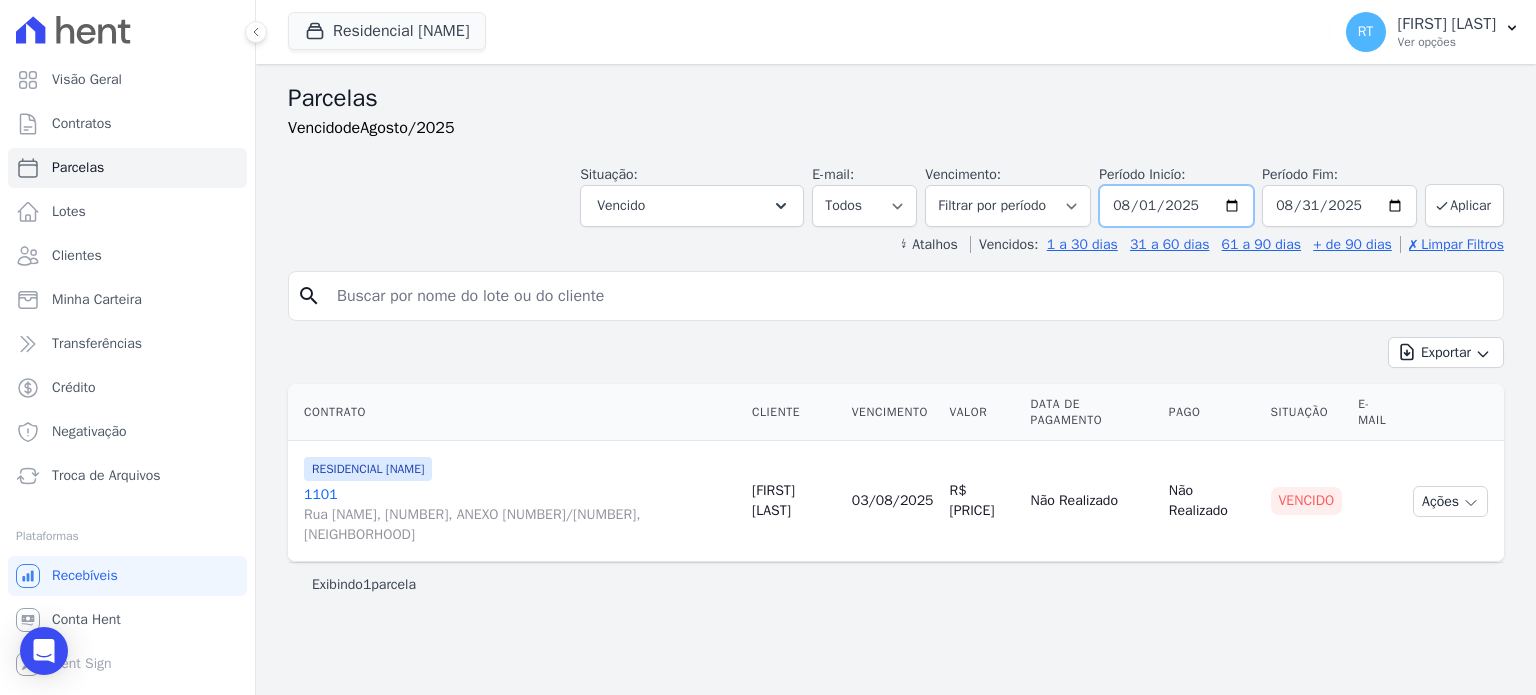 click on "2025-08-01" at bounding box center (1176, 206) 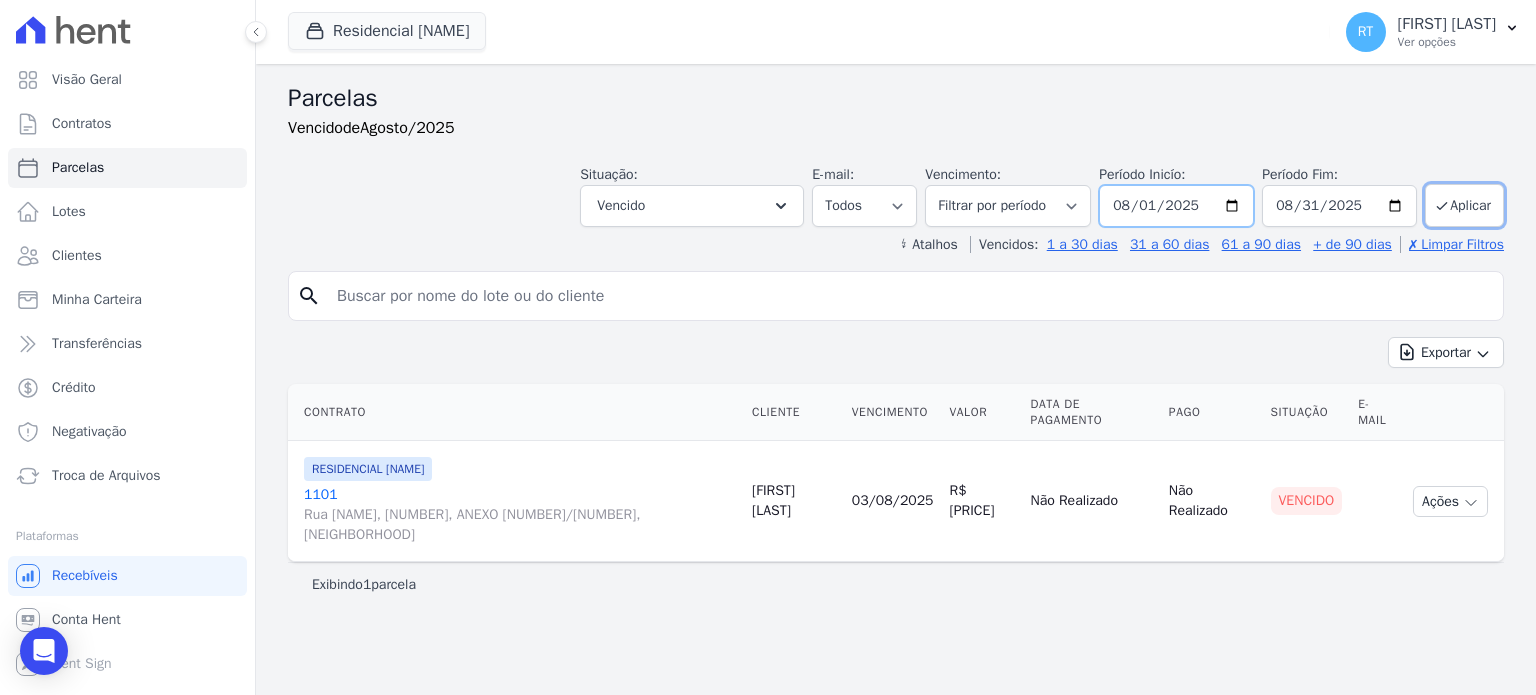 type on "2025-04-01" 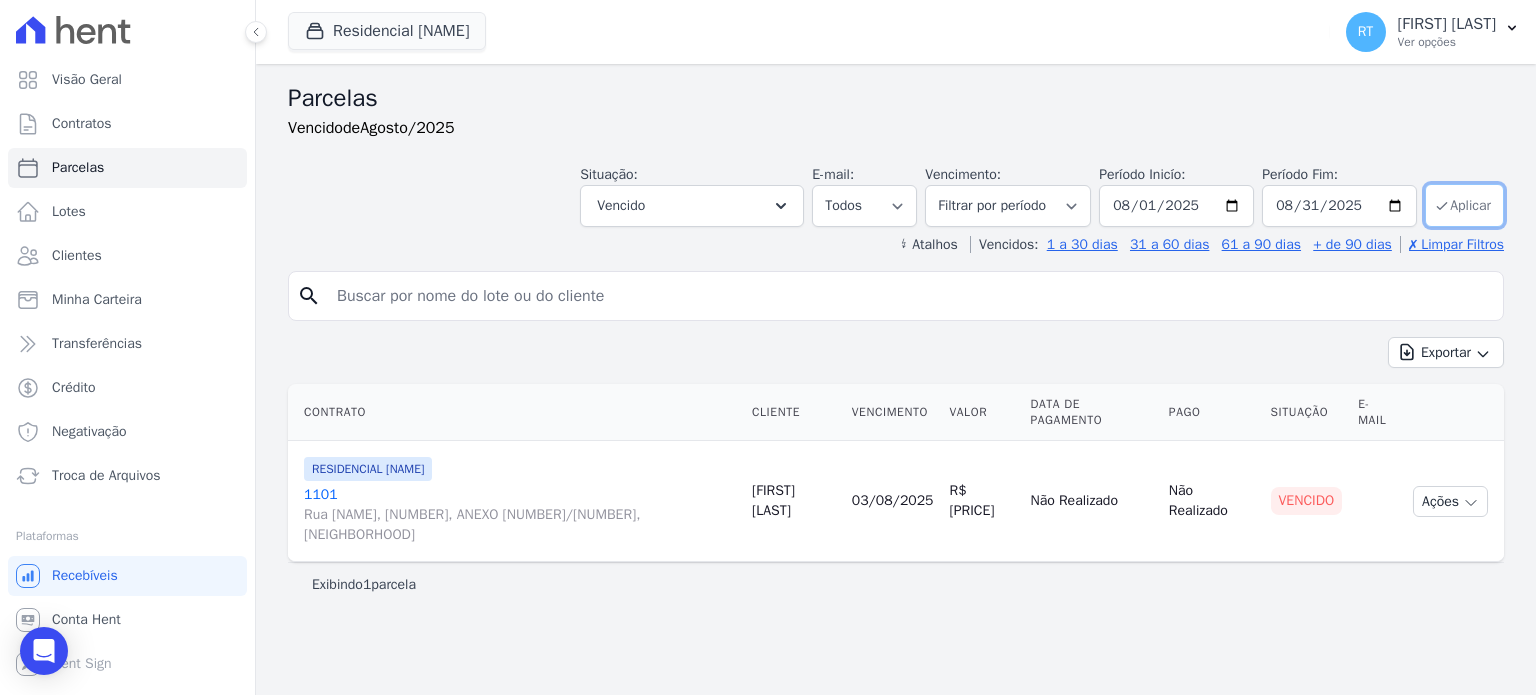 click on "Aplicar" at bounding box center [1464, 205] 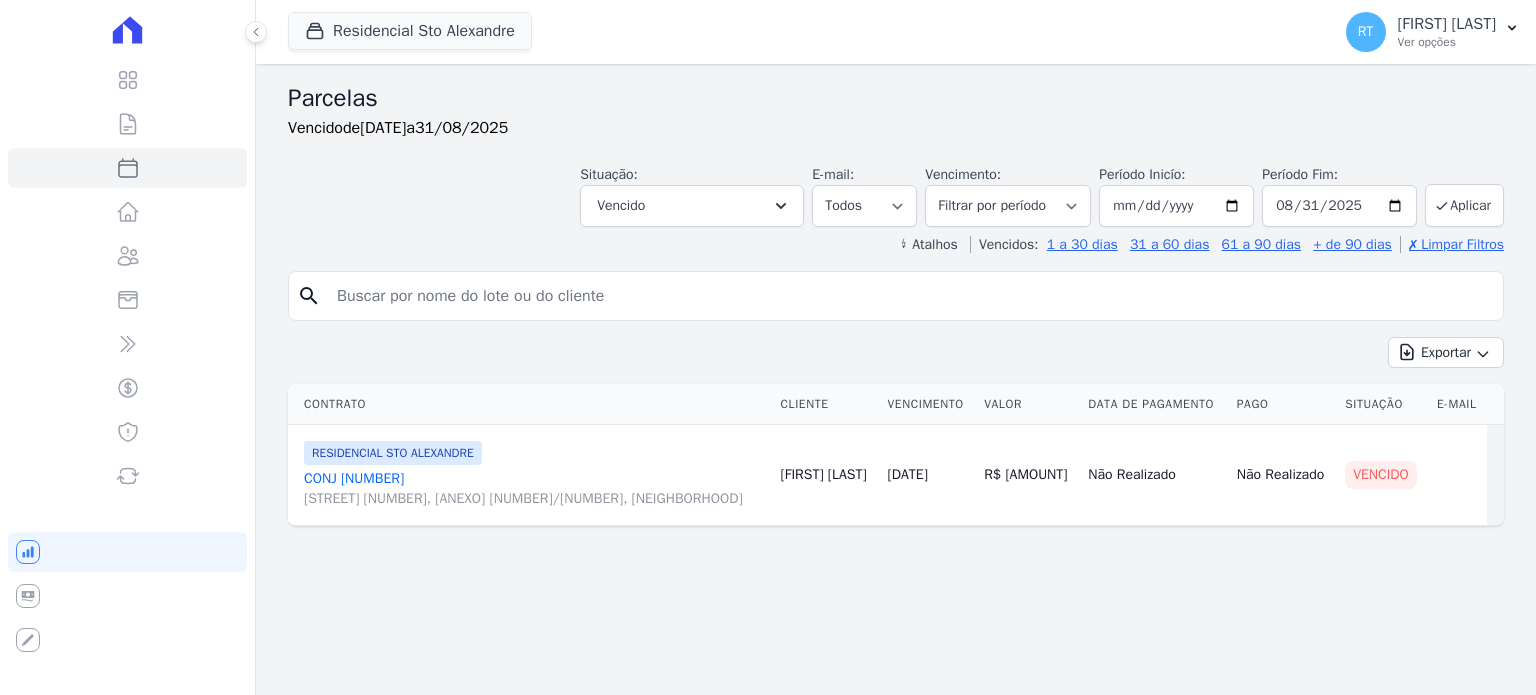 select 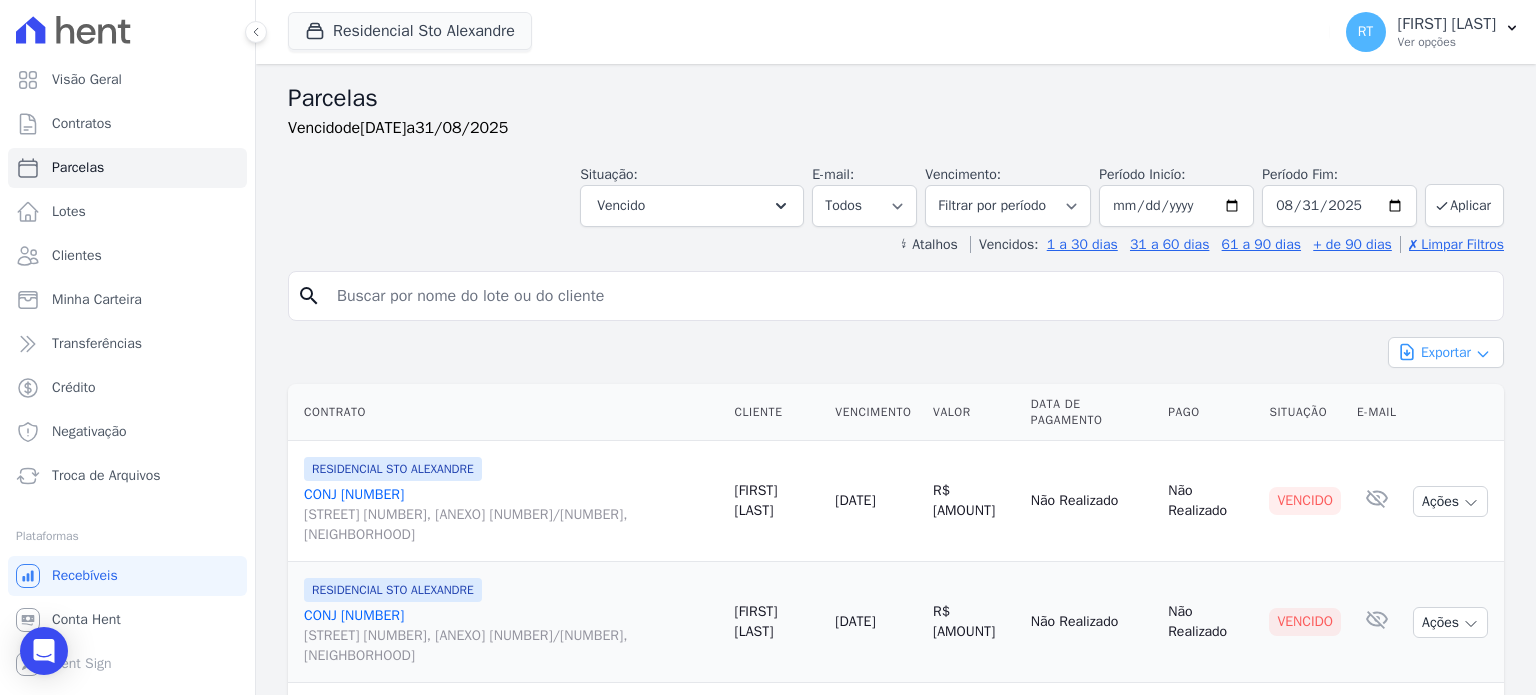 click on "Exportar" at bounding box center [1446, 352] 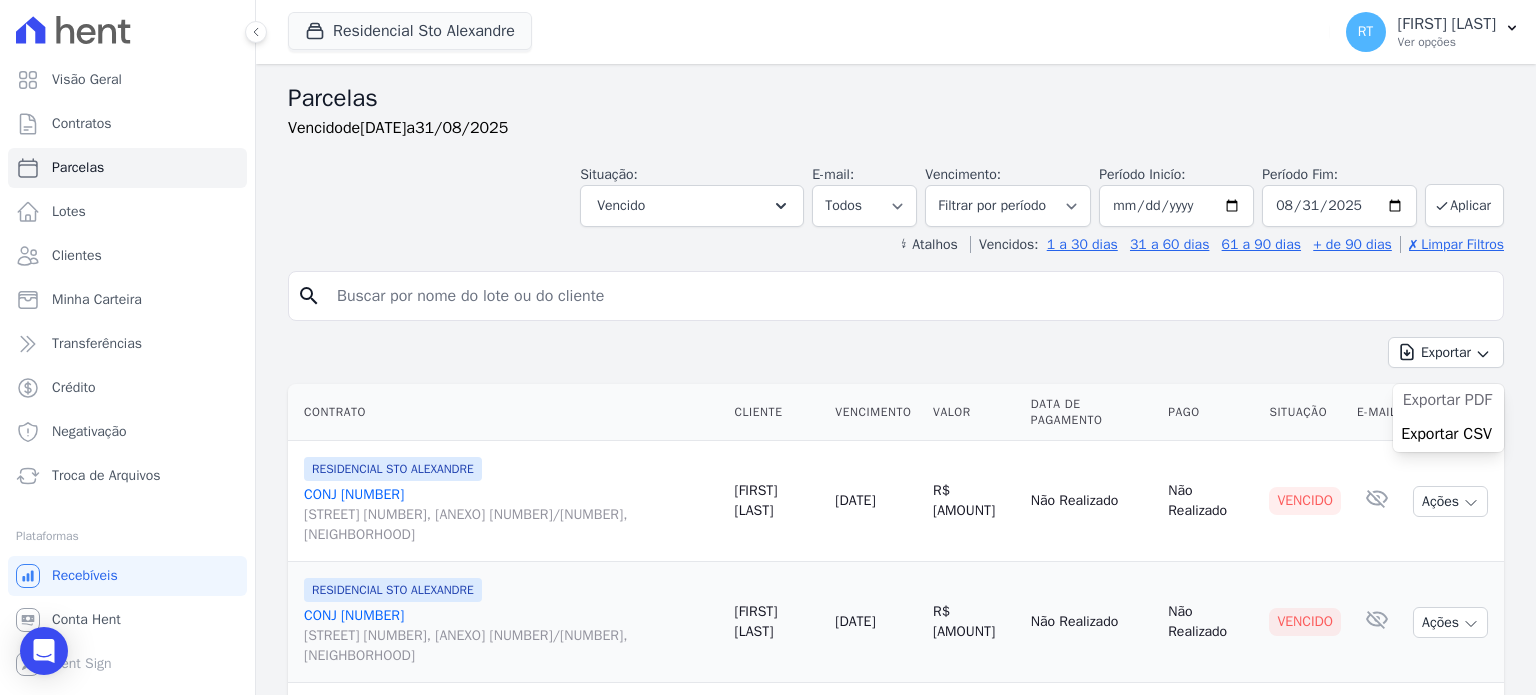 click on "Exportar PDF" at bounding box center [1447, 400] 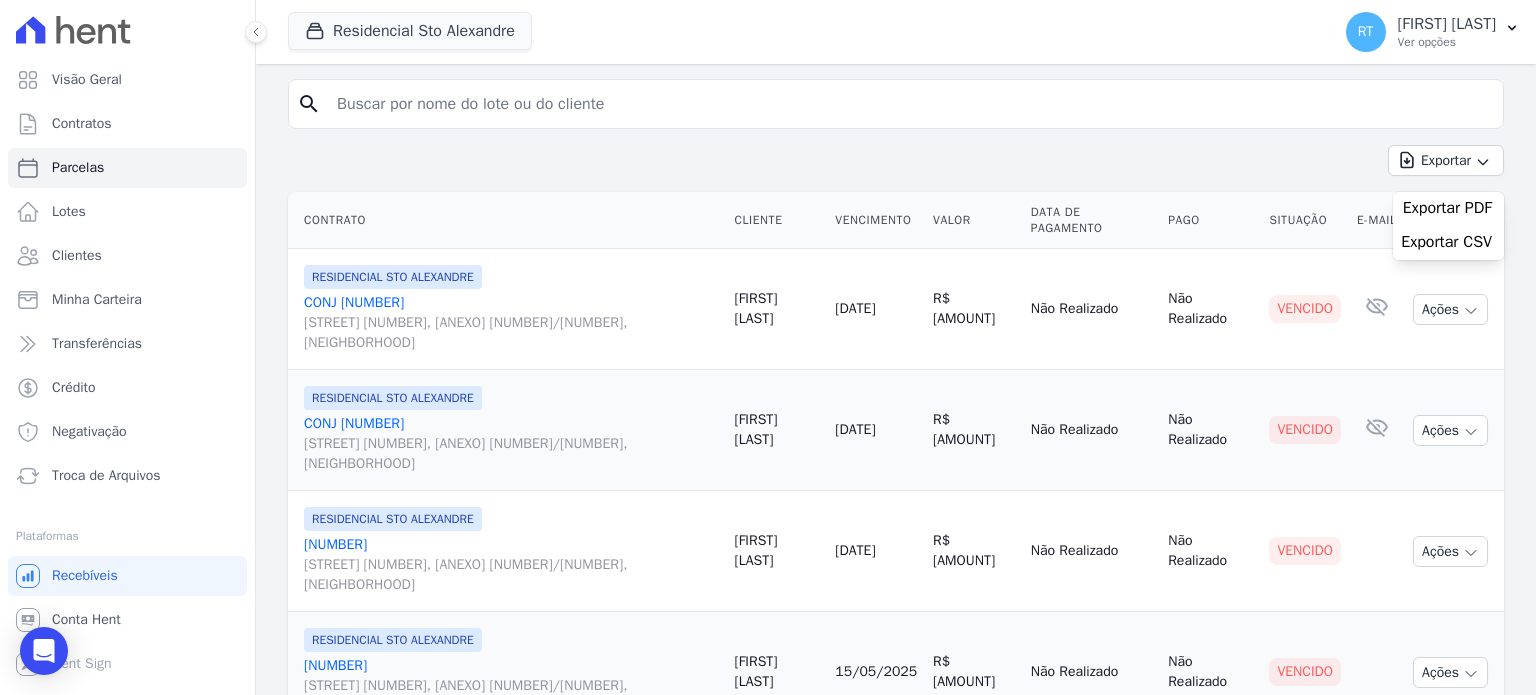 scroll, scrollTop: 0, scrollLeft: 0, axis: both 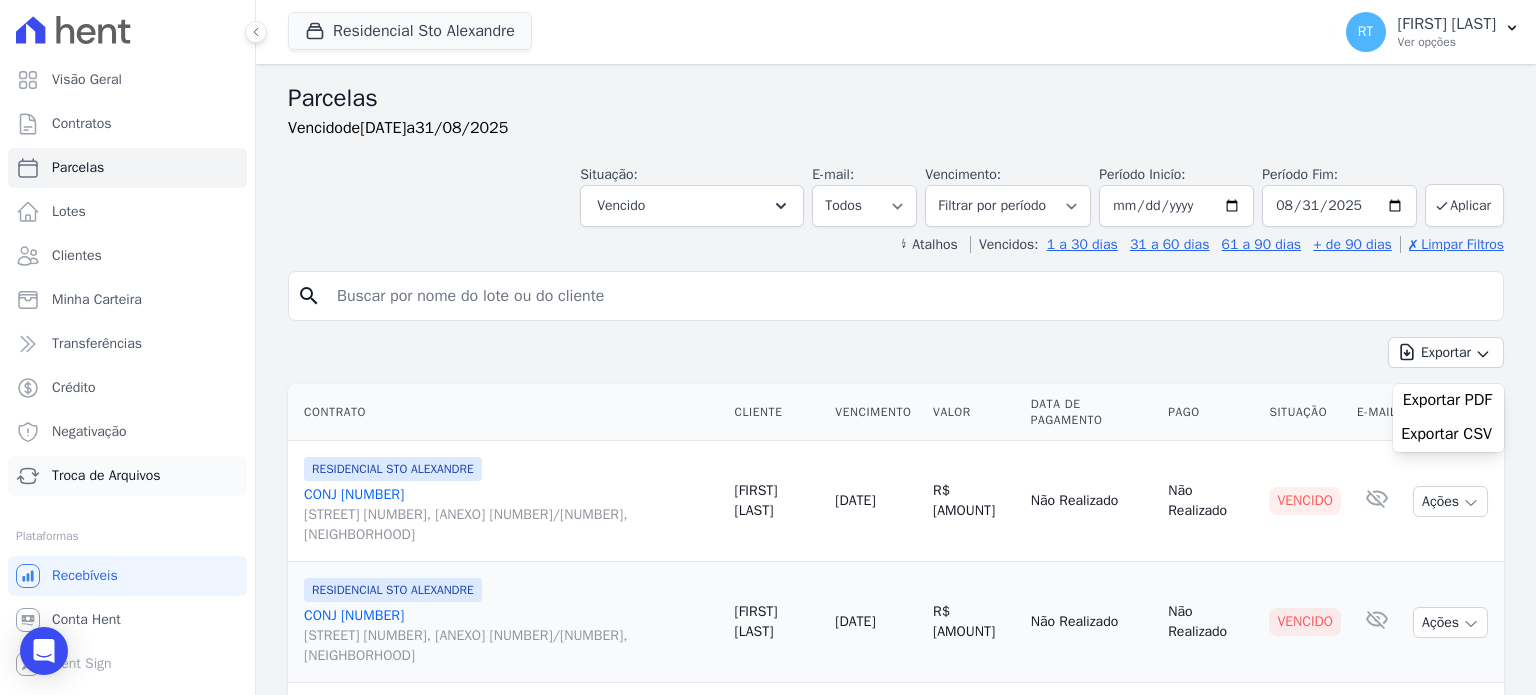 click on "Troca de Arquivos" at bounding box center [106, 476] 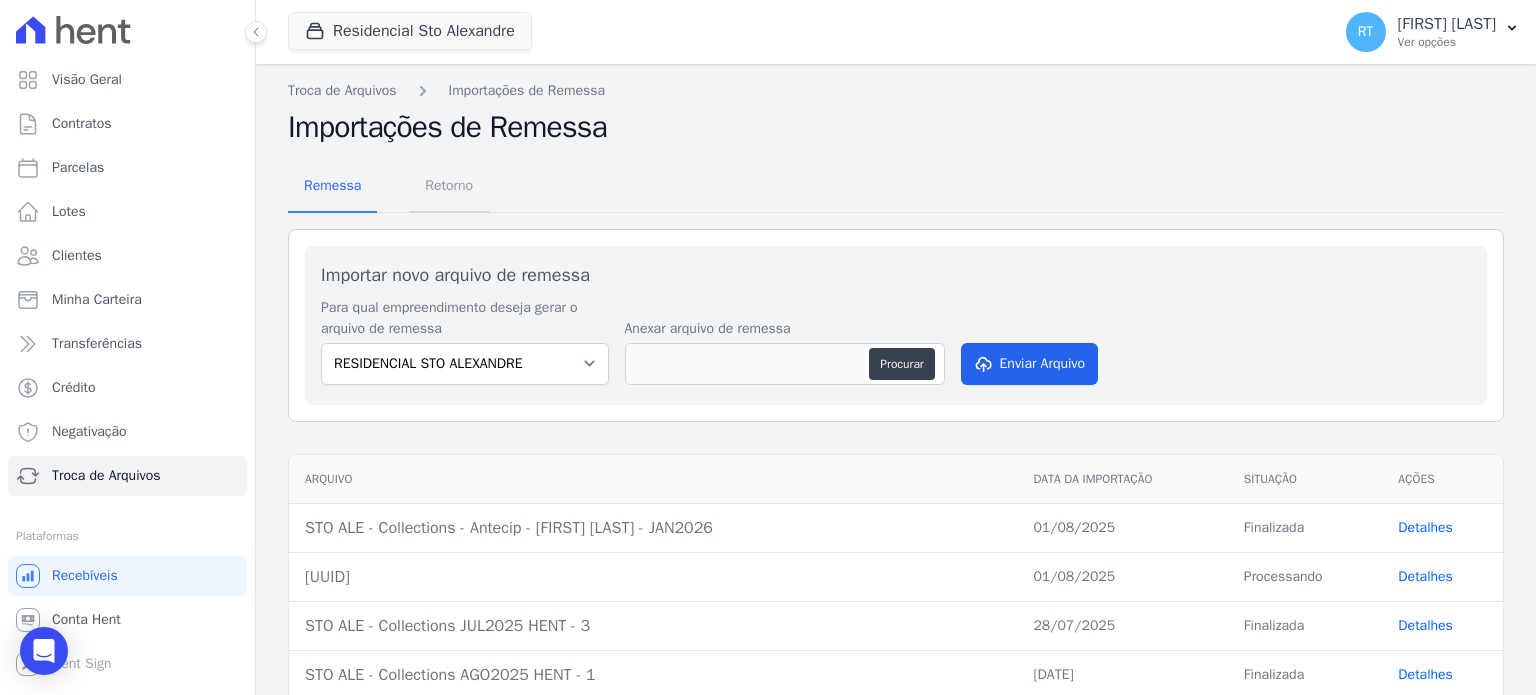 click on "Retorno" at bounding box center [449, 185] 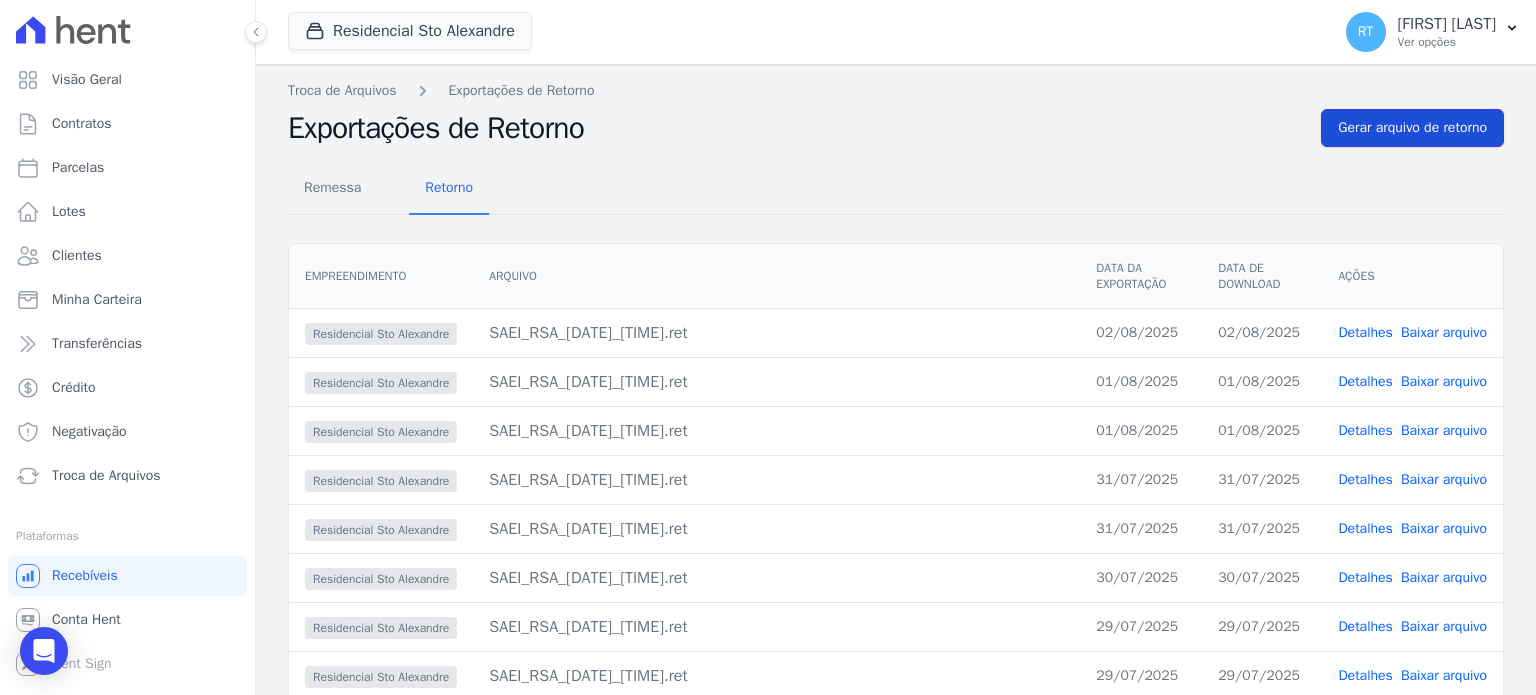 click on "Gerar arquivo de retorno" at bounding box center (1412, 128) 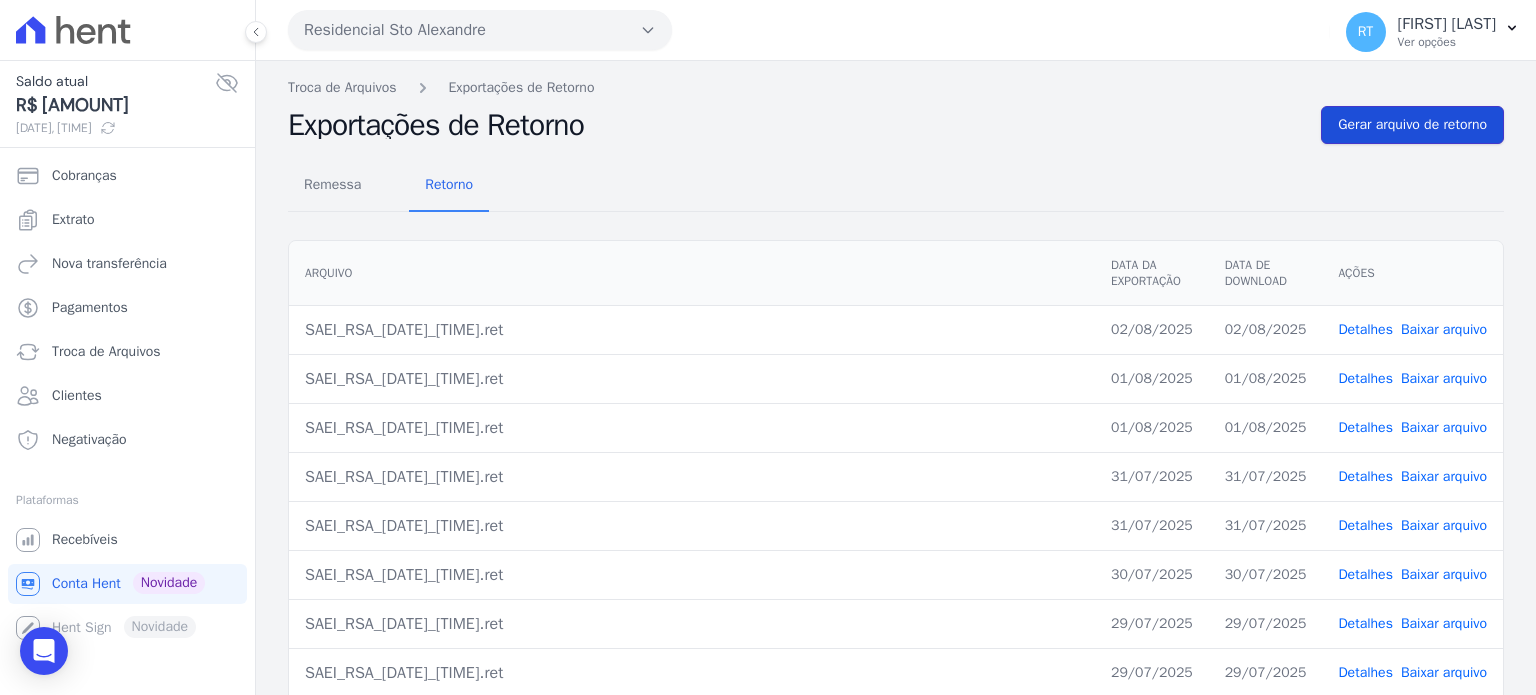 click on "Gerar arquivo de retorno" at bounding box center [1412, 125] 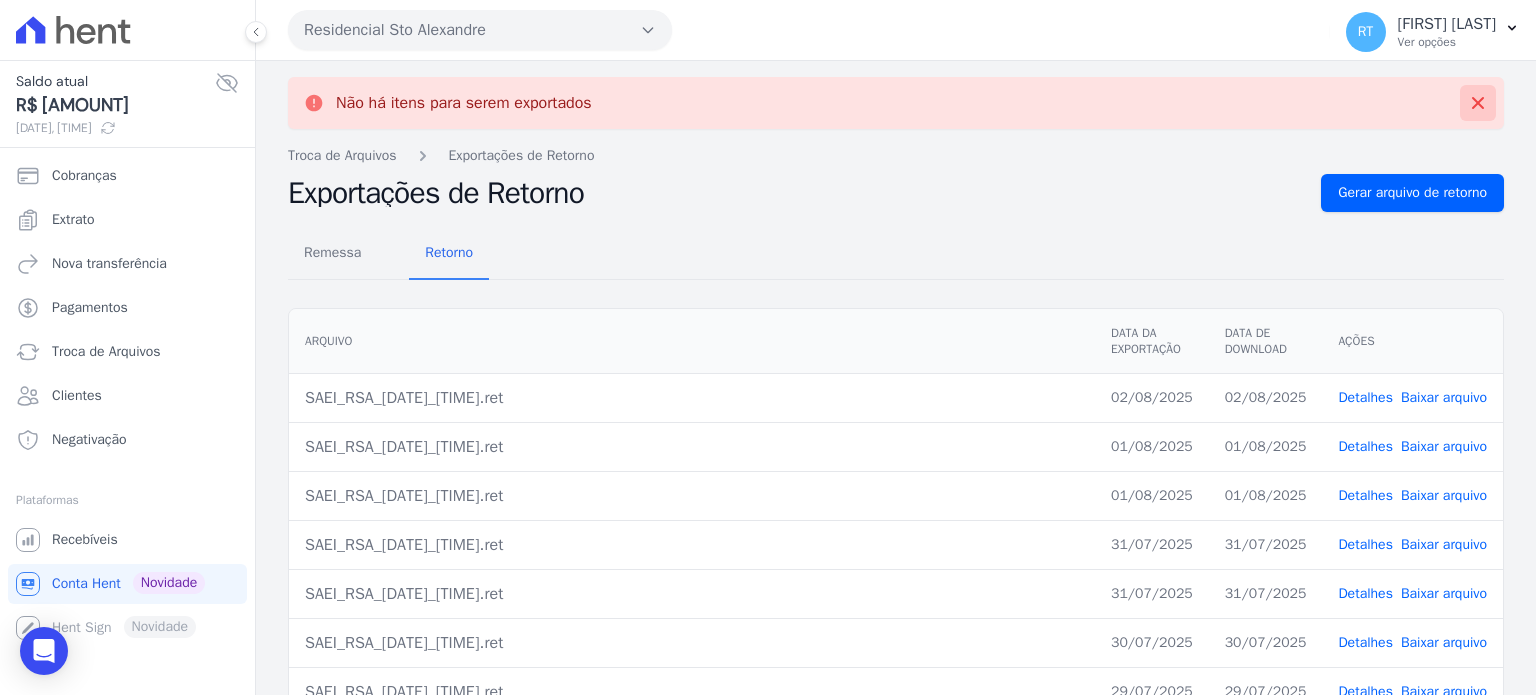 click 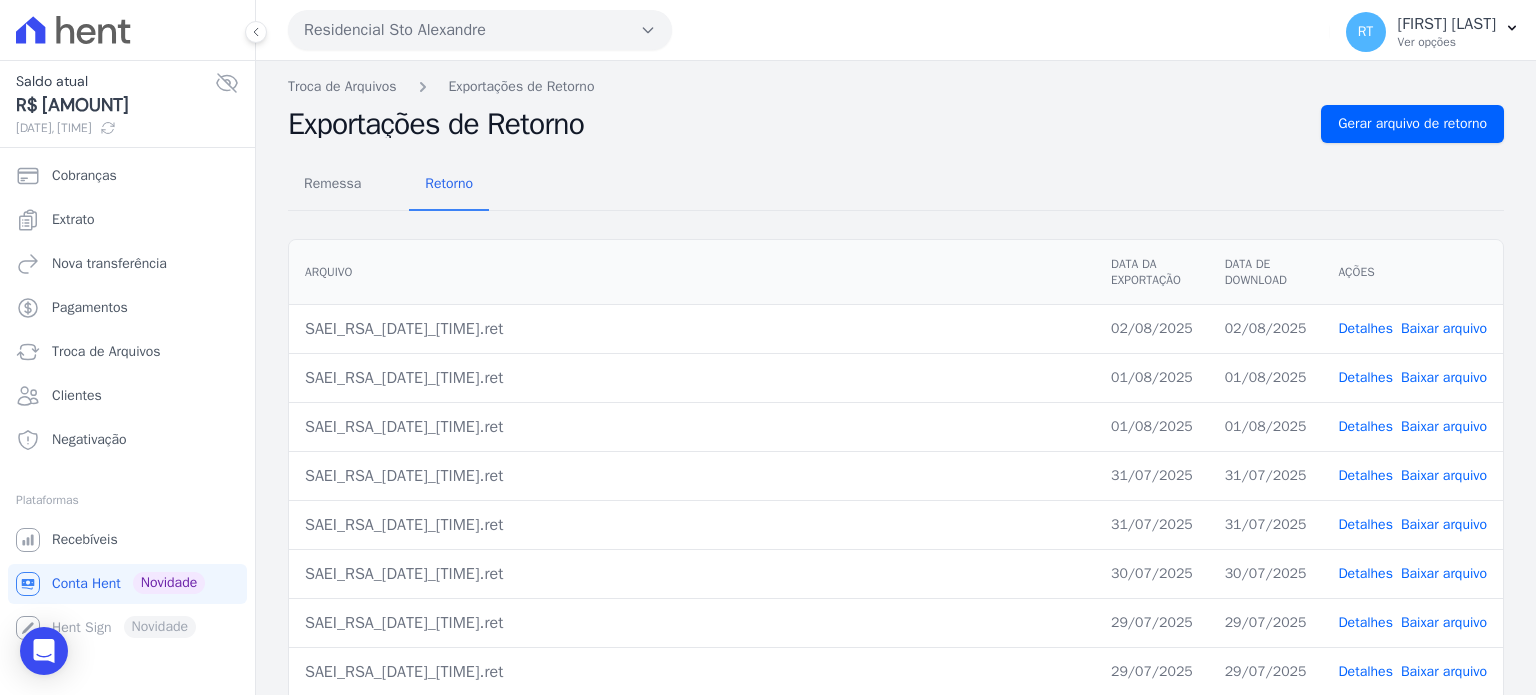scroll, scrollTop: 0, scrollLeft: 0, axis: both 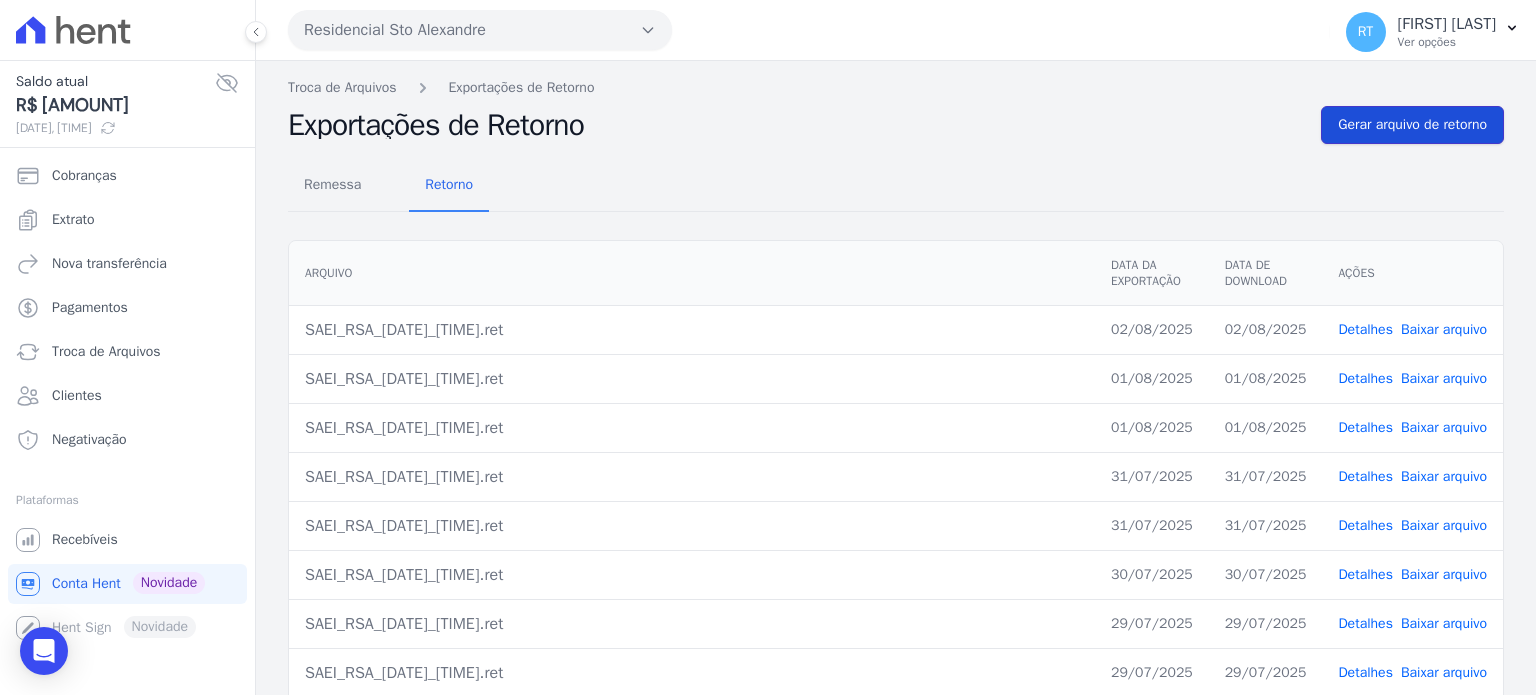 click on "Gerar arquivo de retorno" at bounding box center [1412, 125] 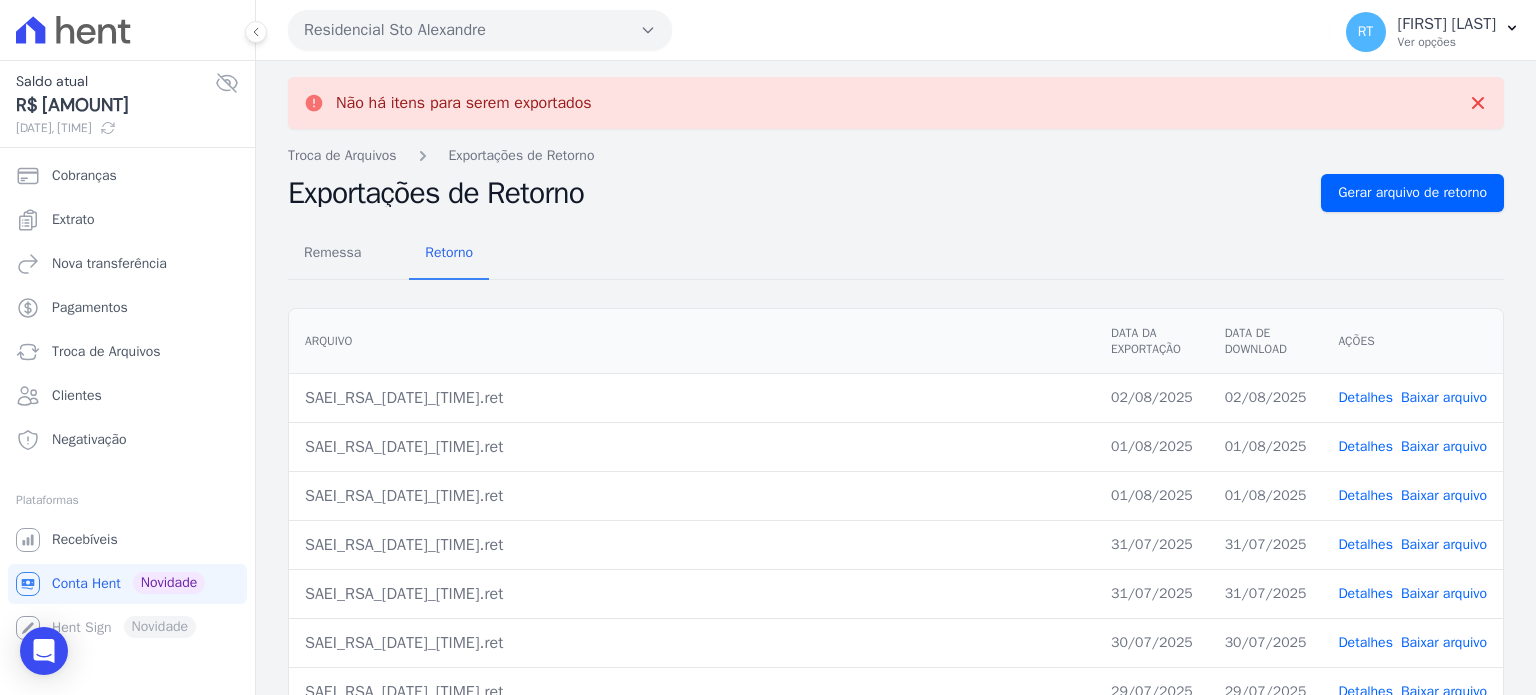 click on "Exportações de Retorno" at bounding box center (796, 193) 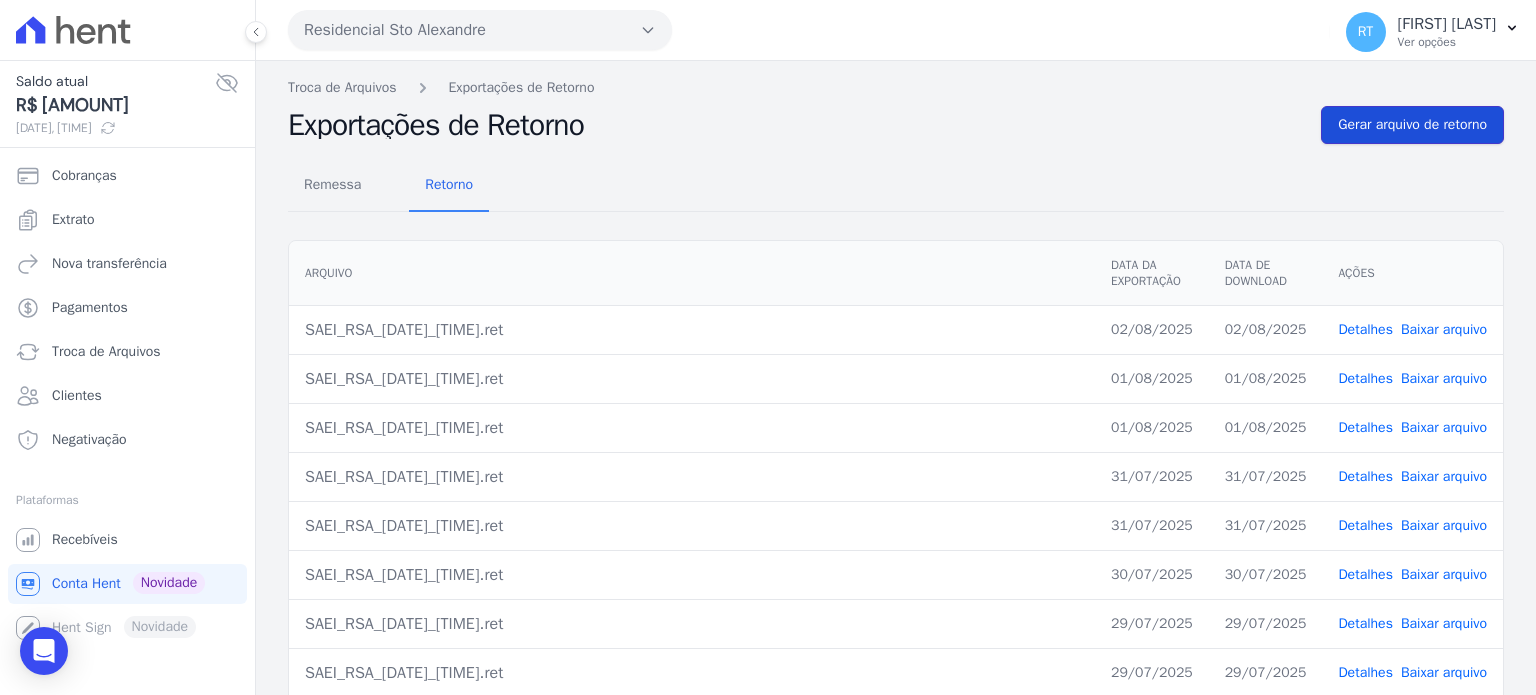 click on "Gerar arquivo de retorno" at bounding box center (1412, 125) 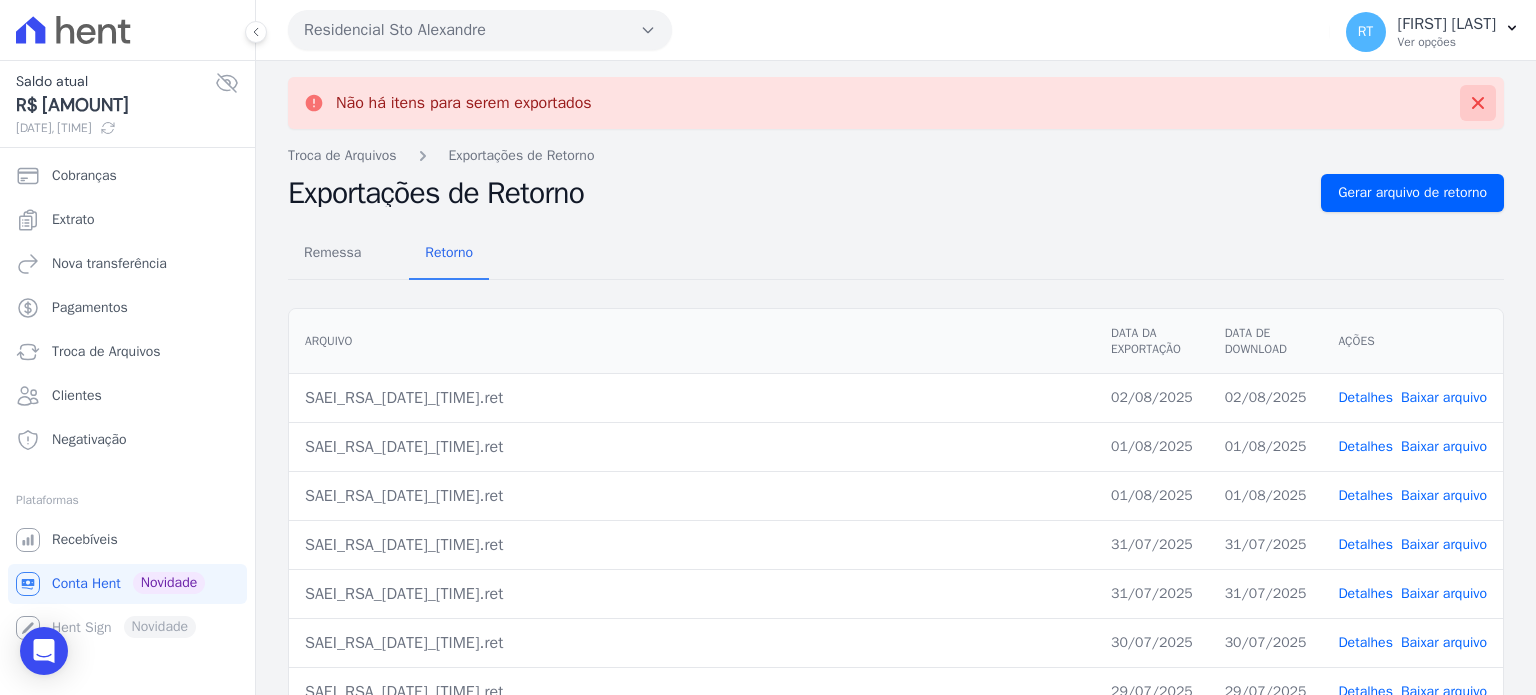 click 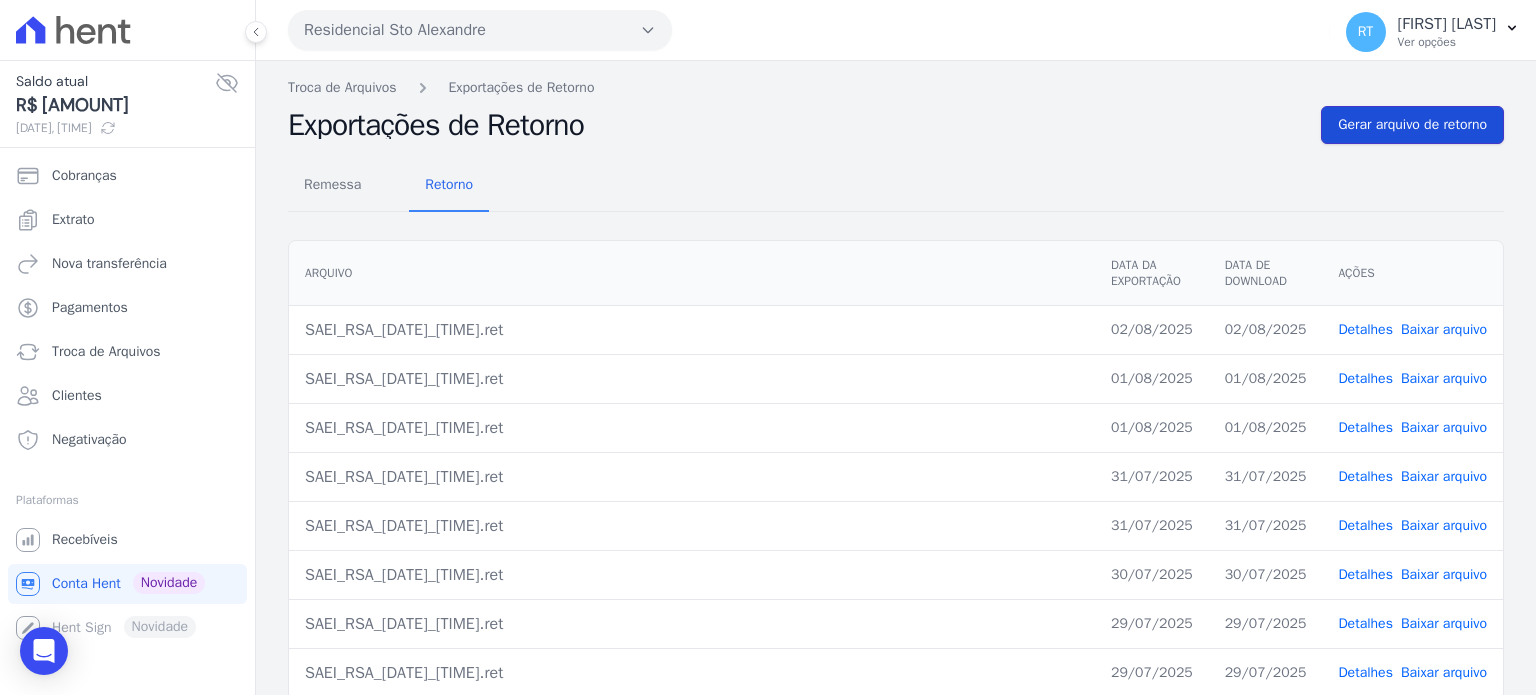 click on "Gerar arquivo de retorno" at bounding box center [1412, 125] 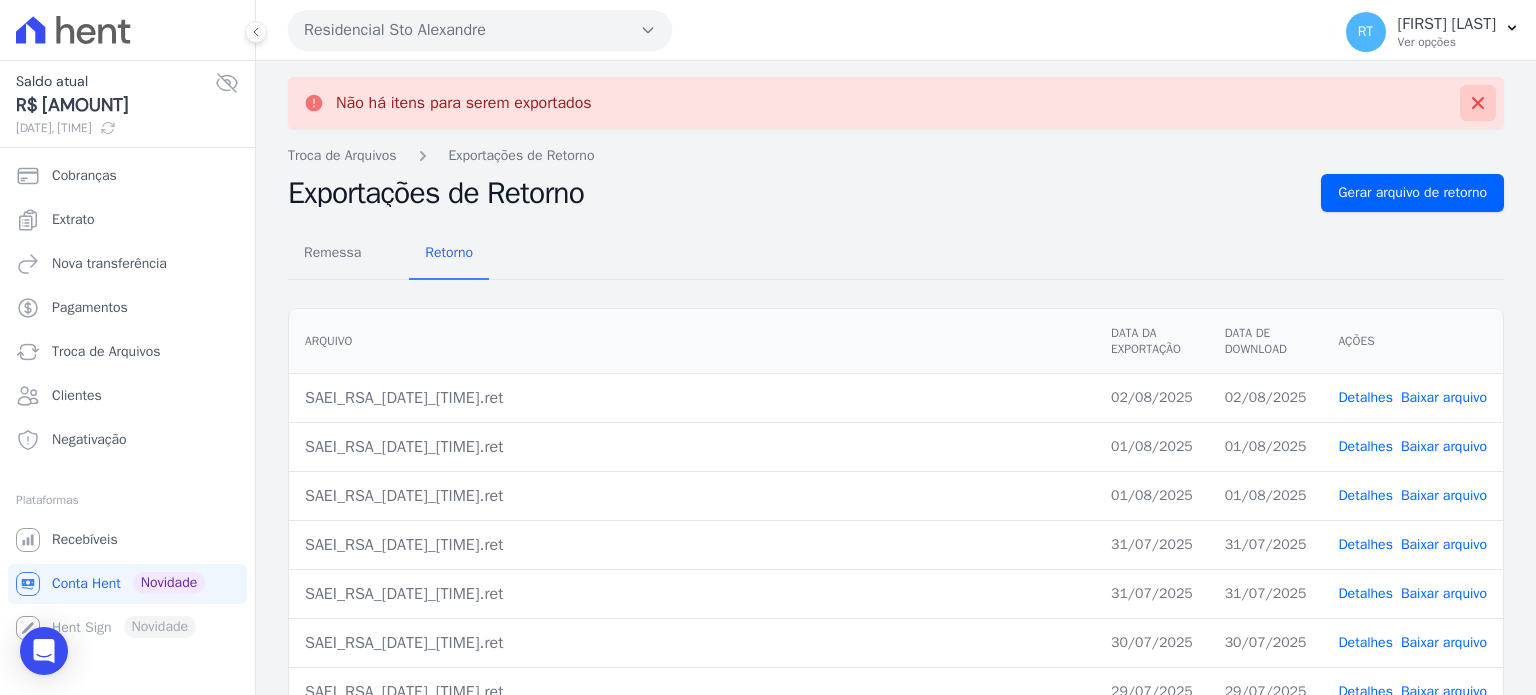 click 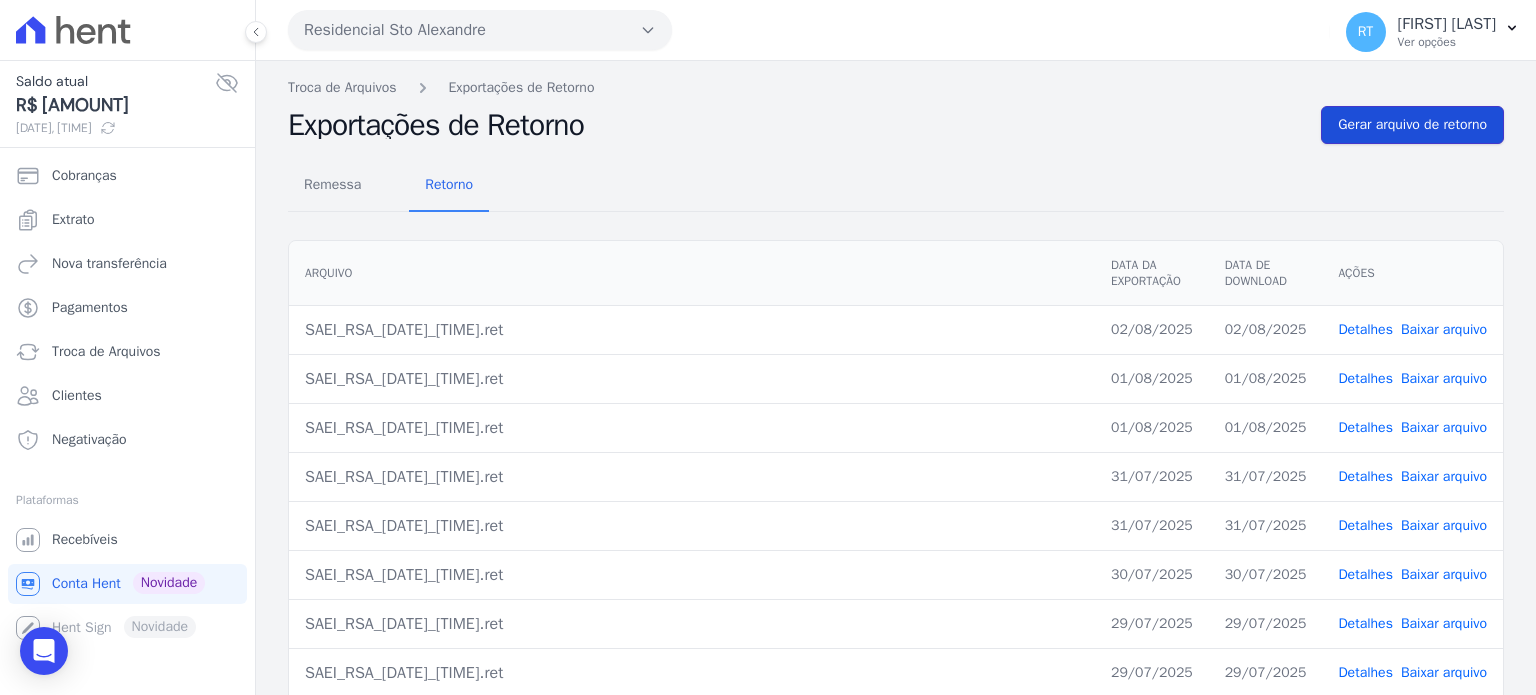 click on "Gerar arquivo de retorno" at bounding box center [1412, 125] 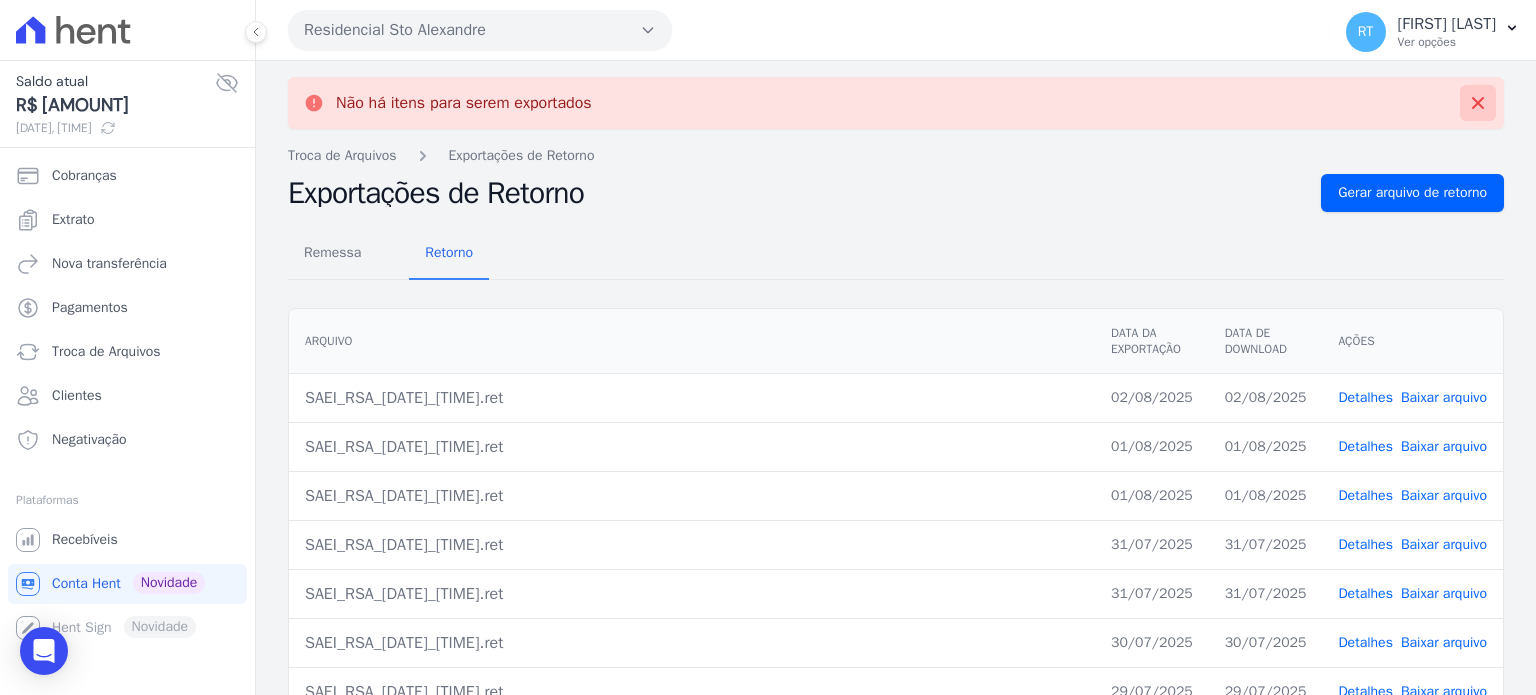 click 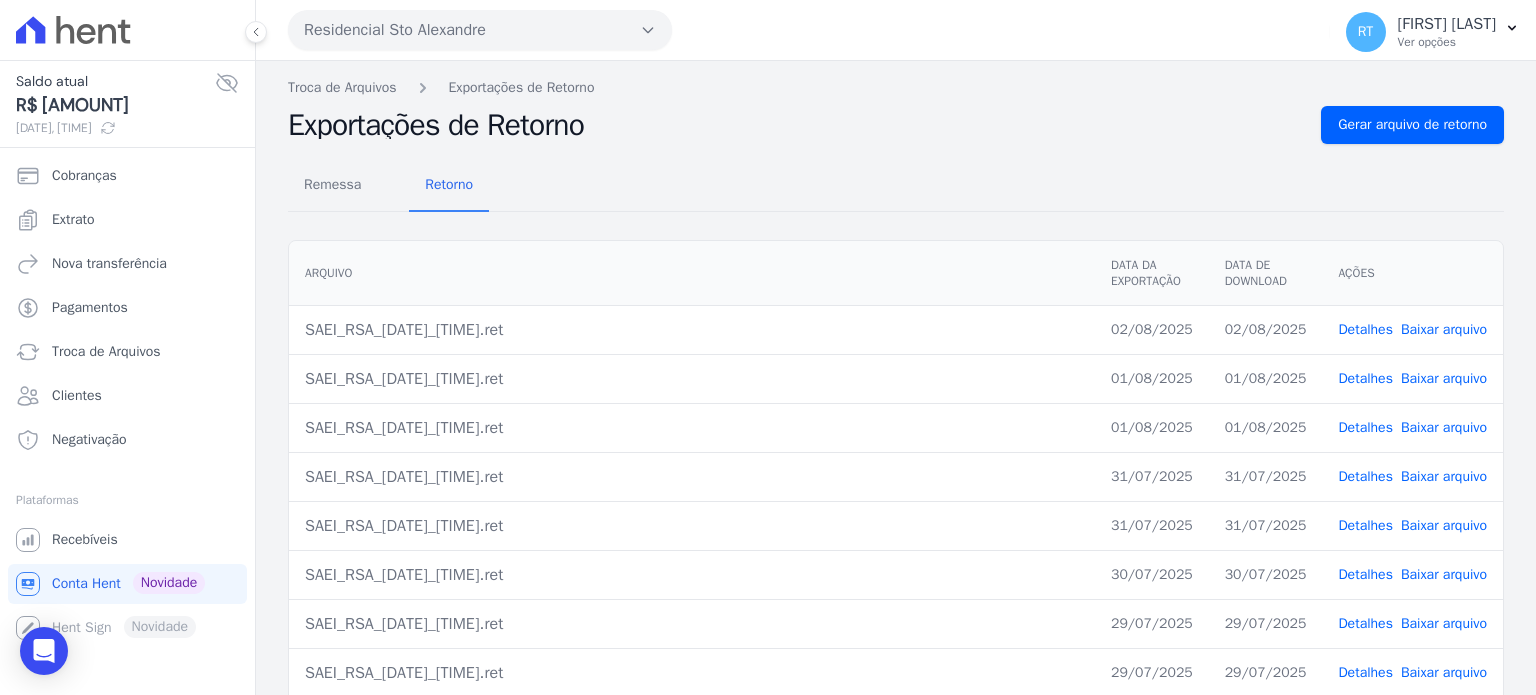 click on "Remessa
Retorno" at bounding box center [896, 186] 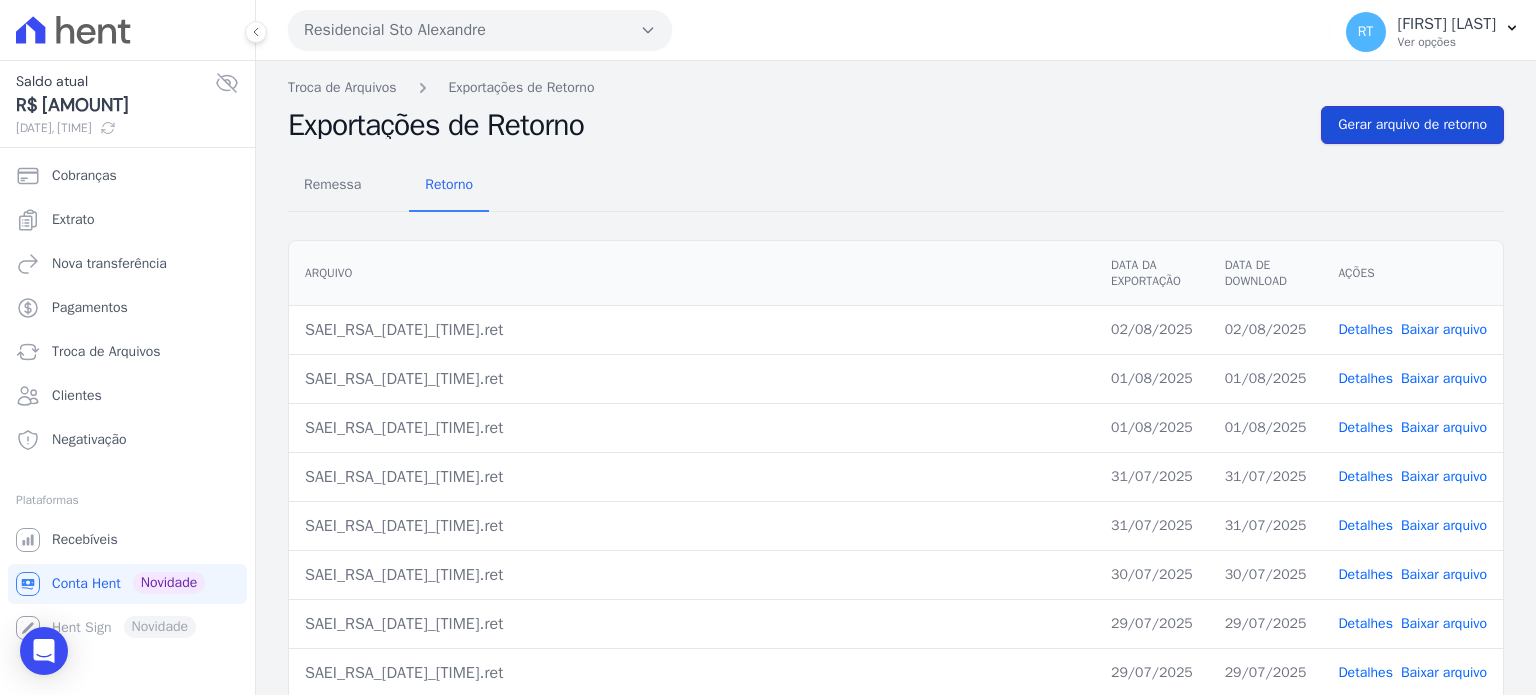 click on "Gerar arquivo de retorno" at bounding box center (1412, 125) 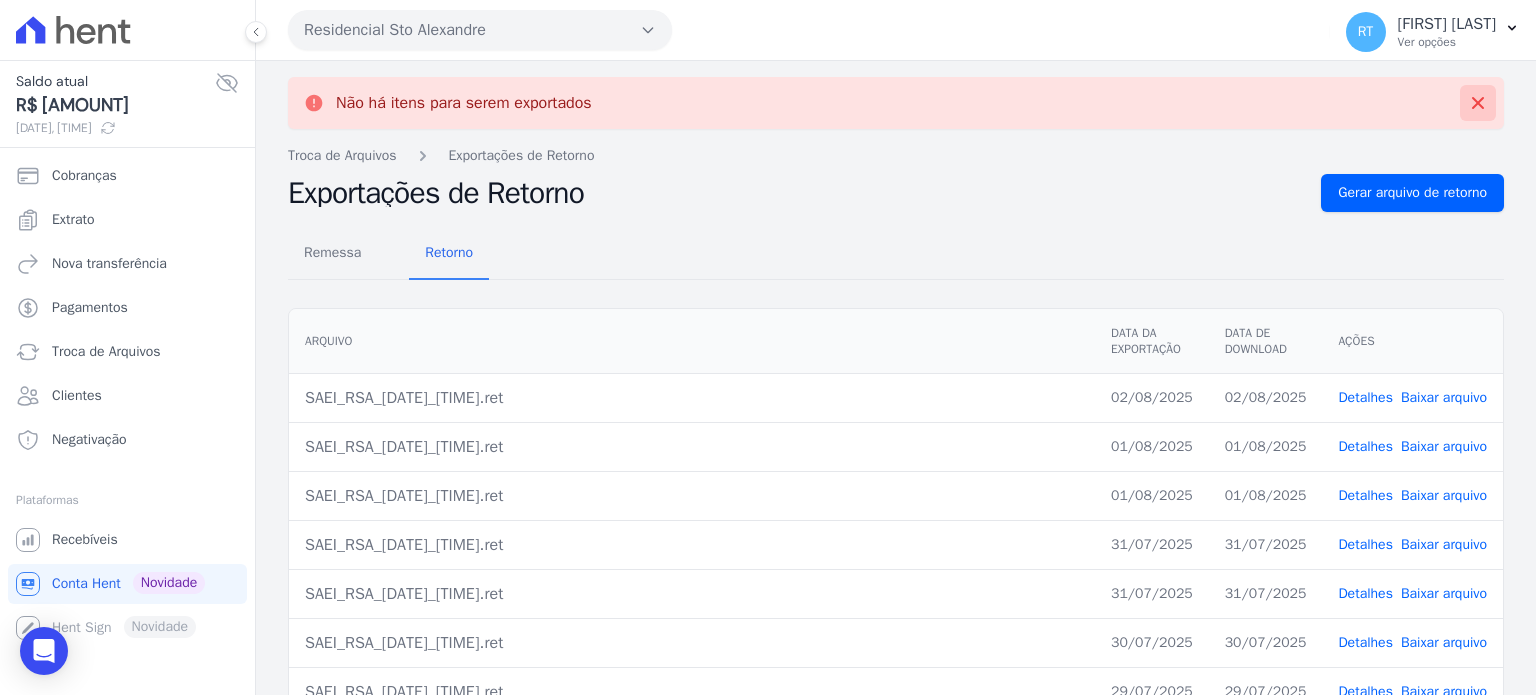 click 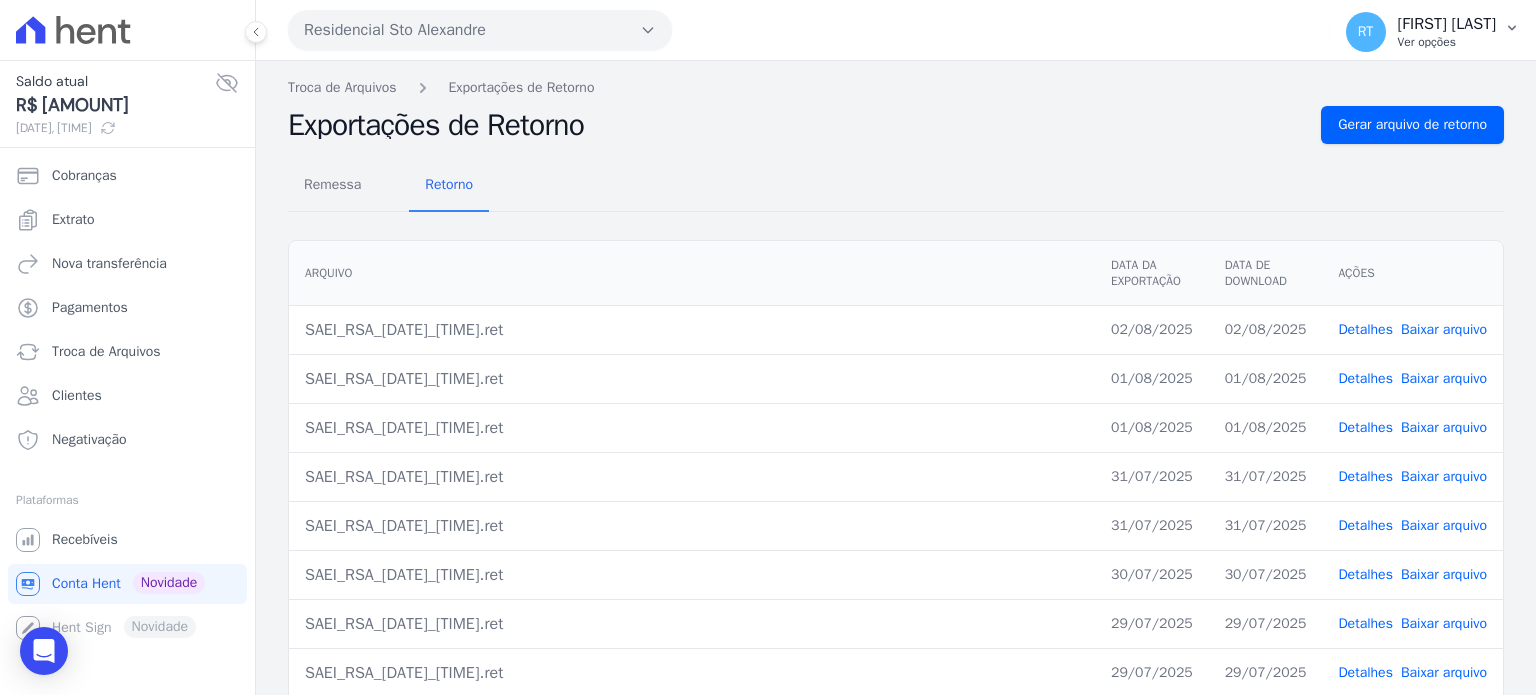 click on "Ver opções" at bounding box center (1447, 42) 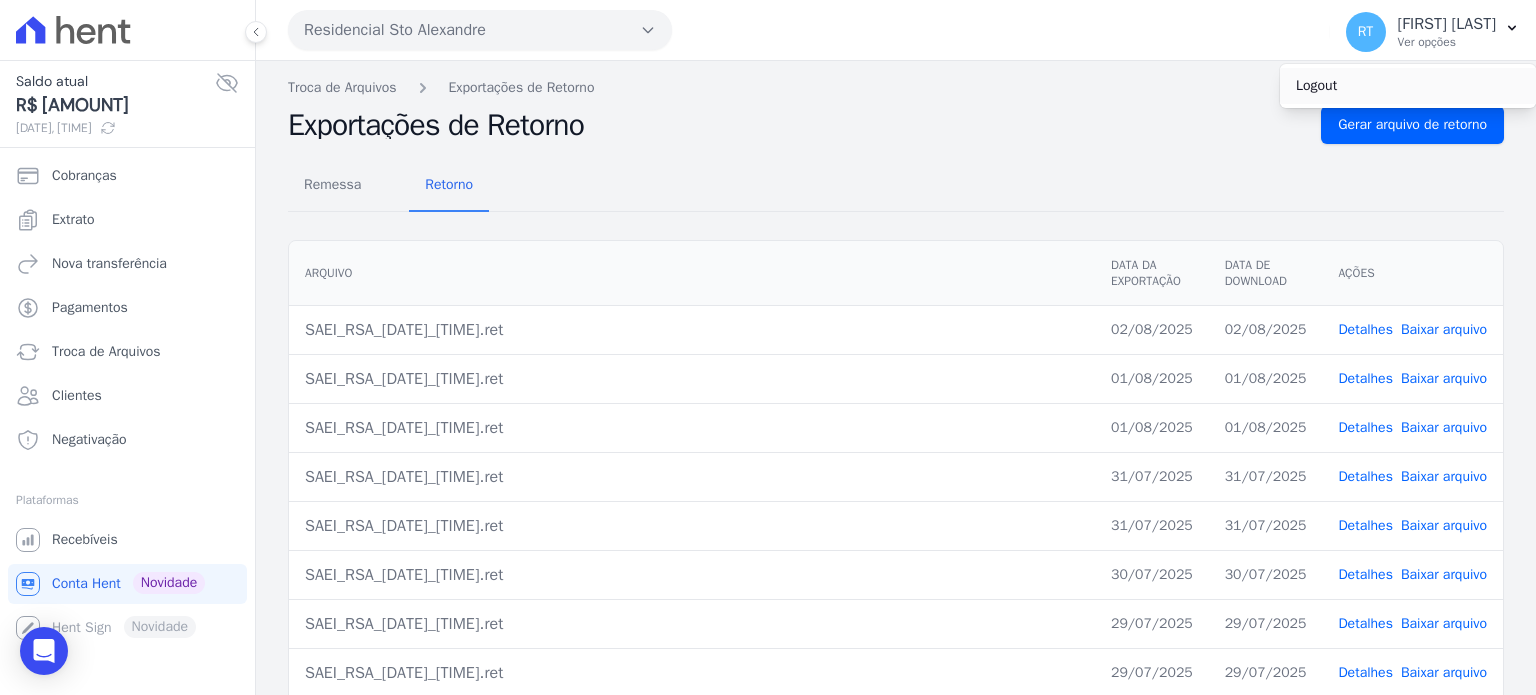 click on "Logout" at bounding box center [1408, 86] 